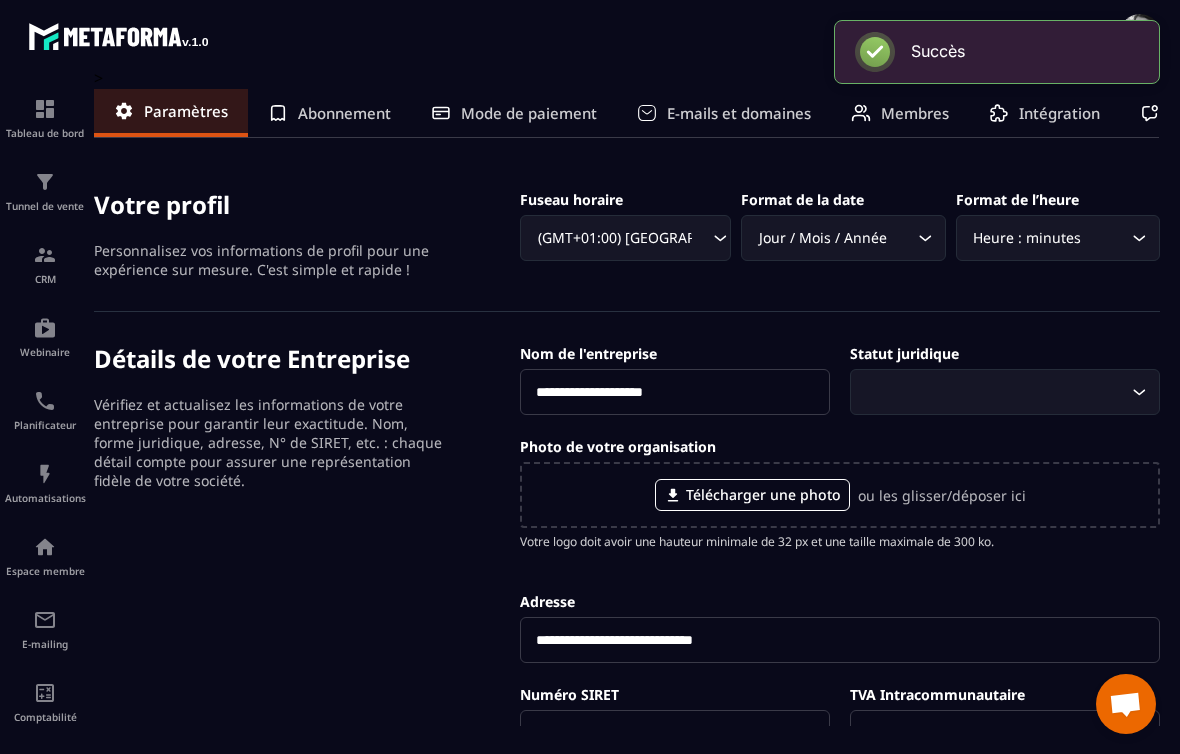 scroll, scrollTop: 0, scrollLeft: 0, axis: both 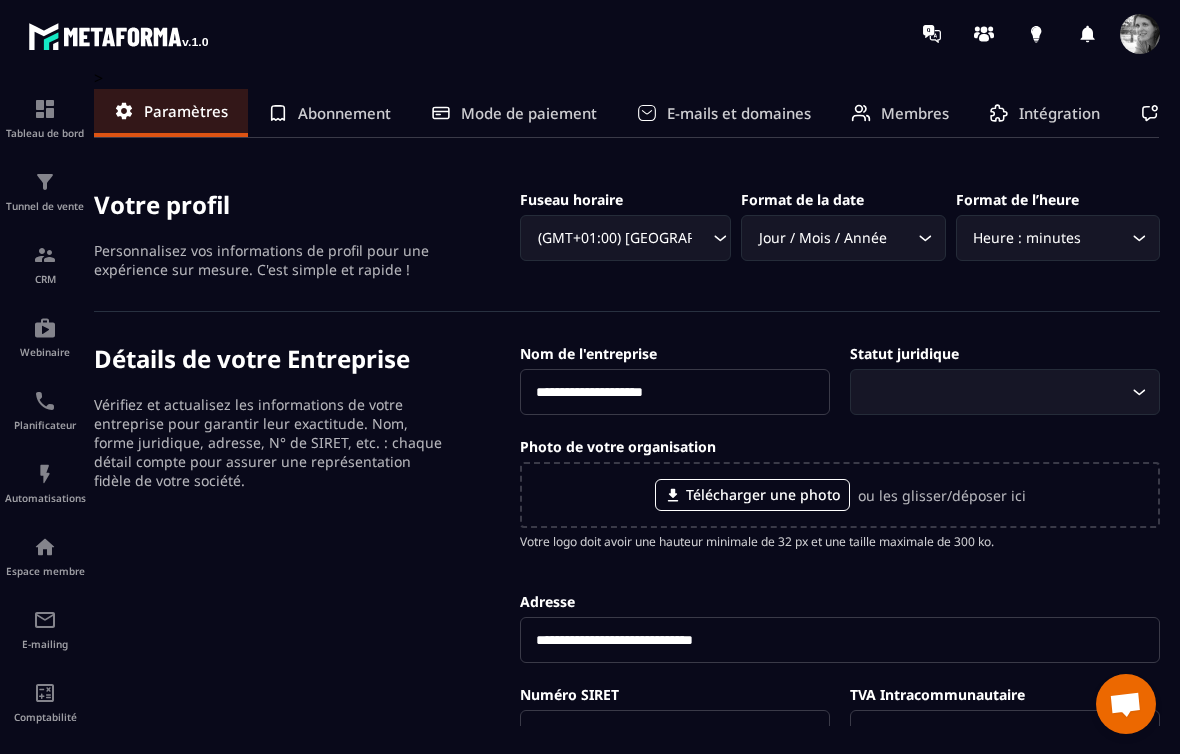 click on "**********" at bounding box center (627, 759) 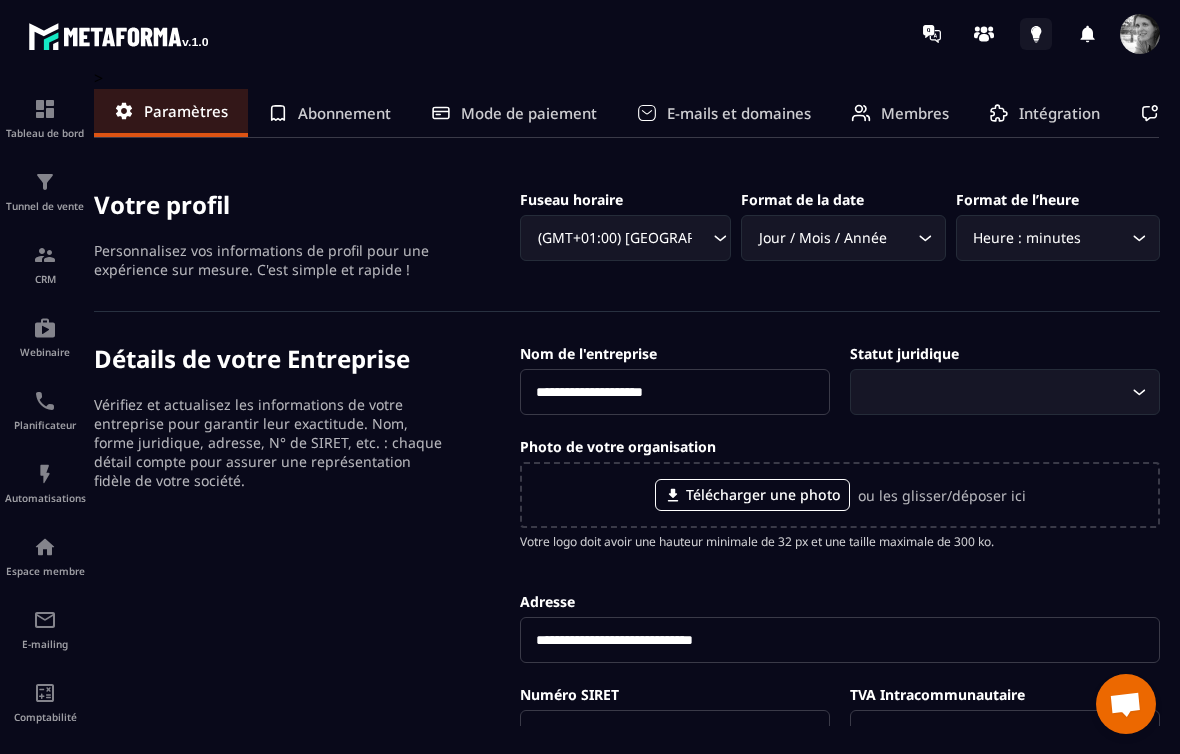 click 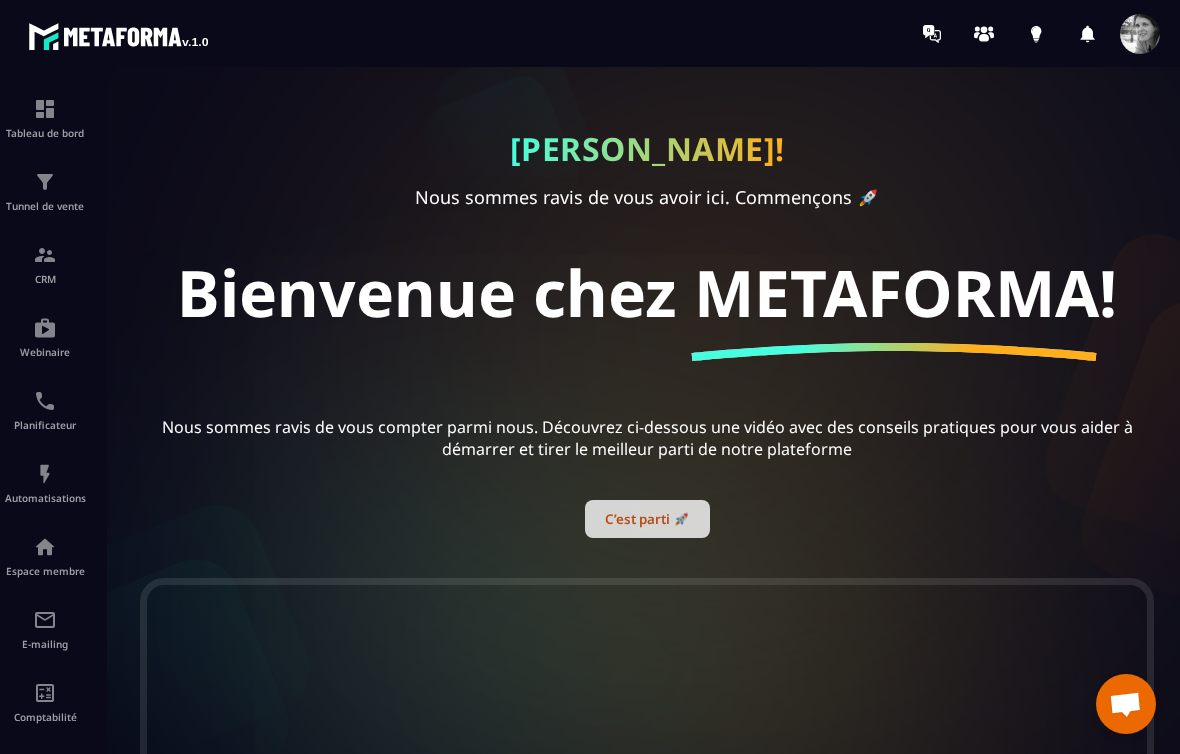 click on "C’est parti 🚀" at bounding box center (647, 519) 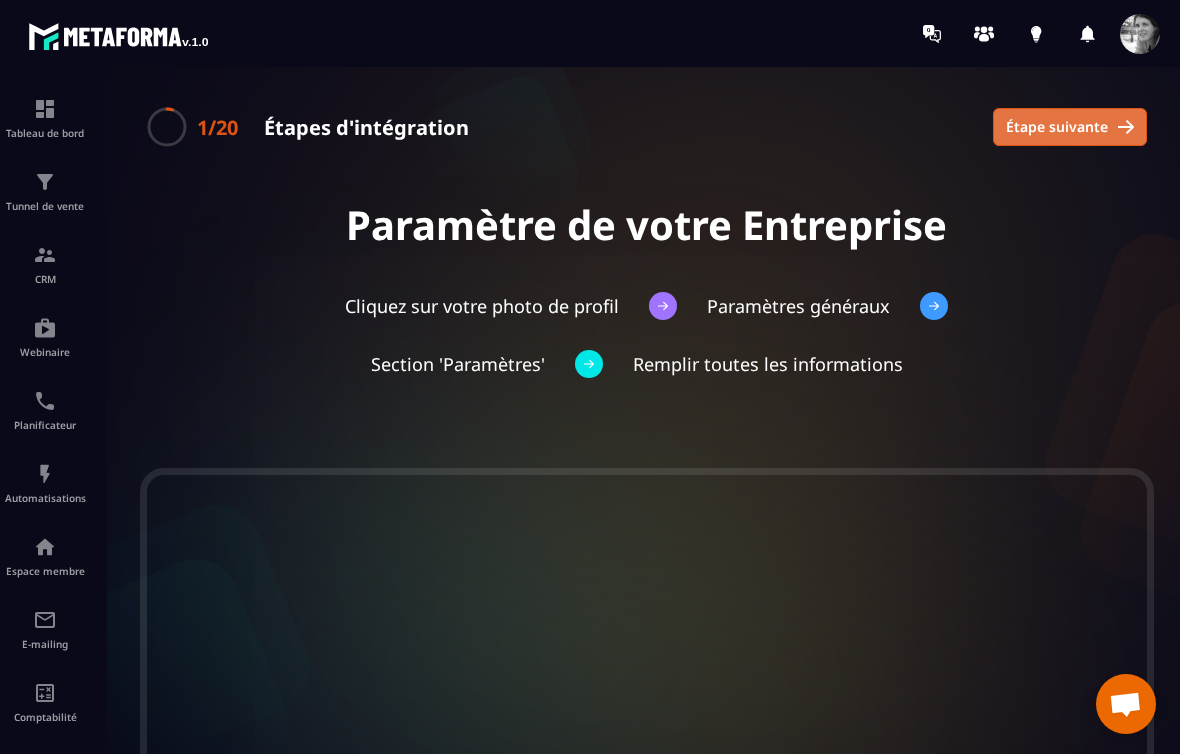 click on "Étape suivante" at bounding box center [1057, 127] 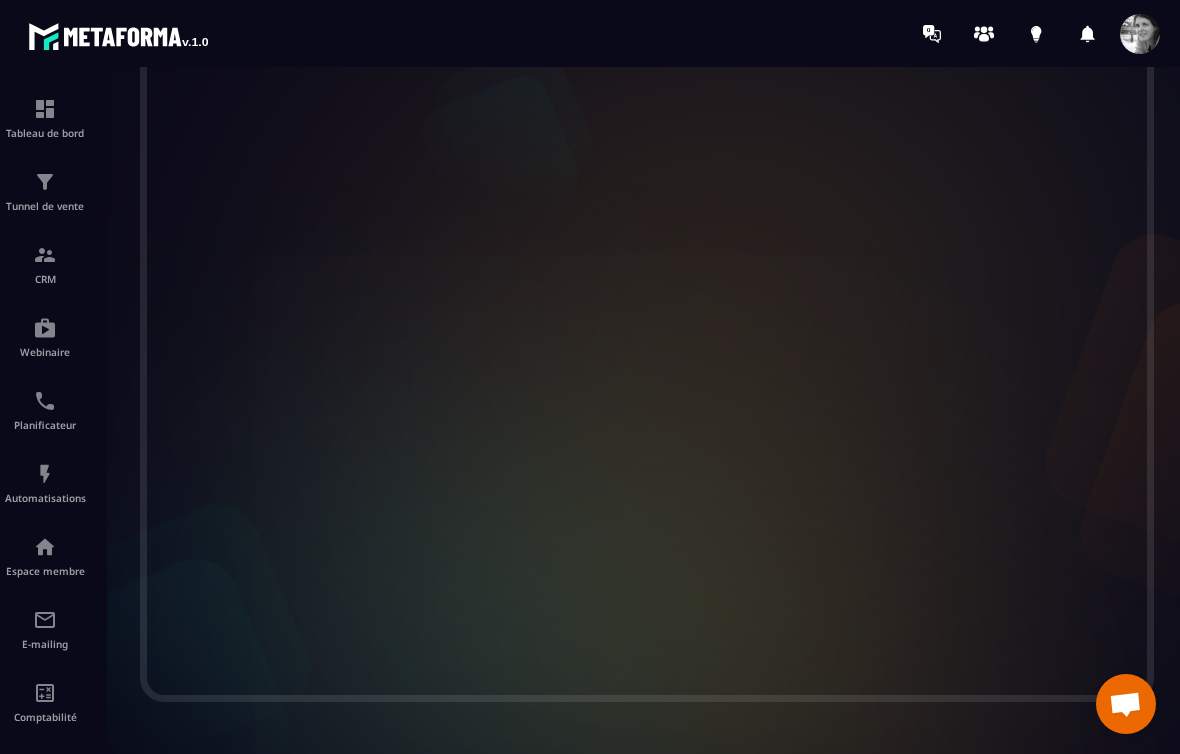 scroll, scrollTop: 430, scrollLeft: 0, axis: vertical 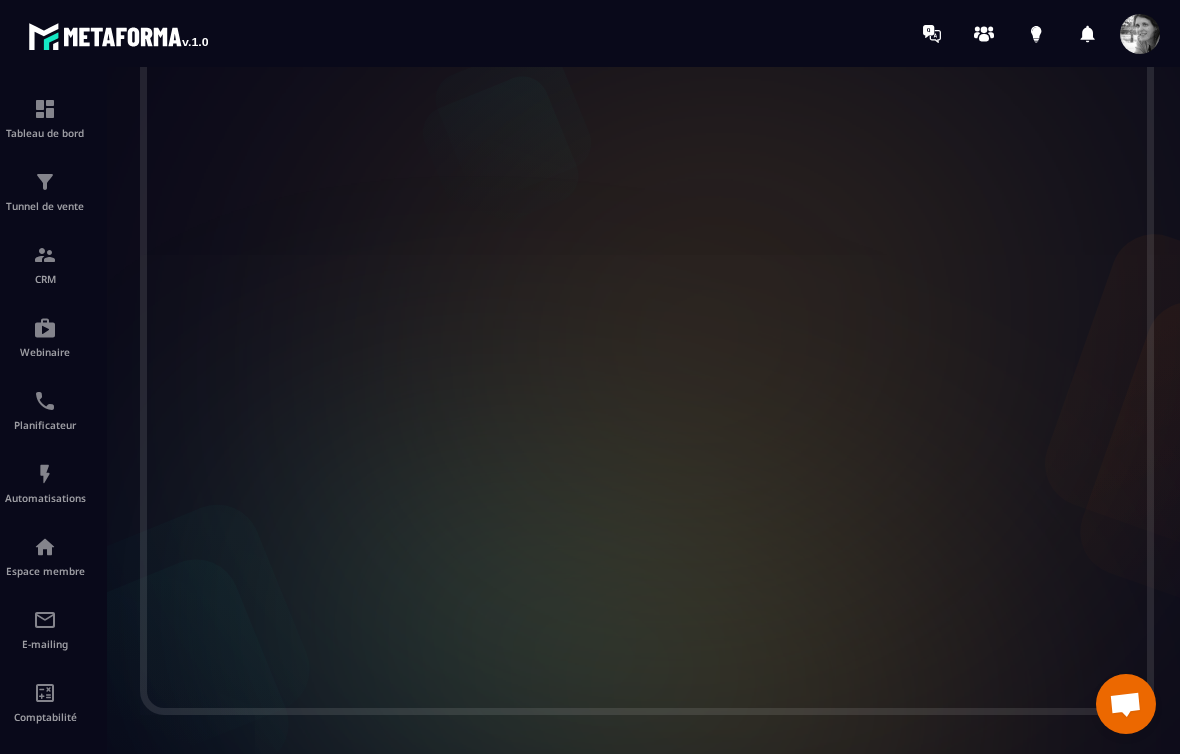 click at bounding box center [1140, 34] 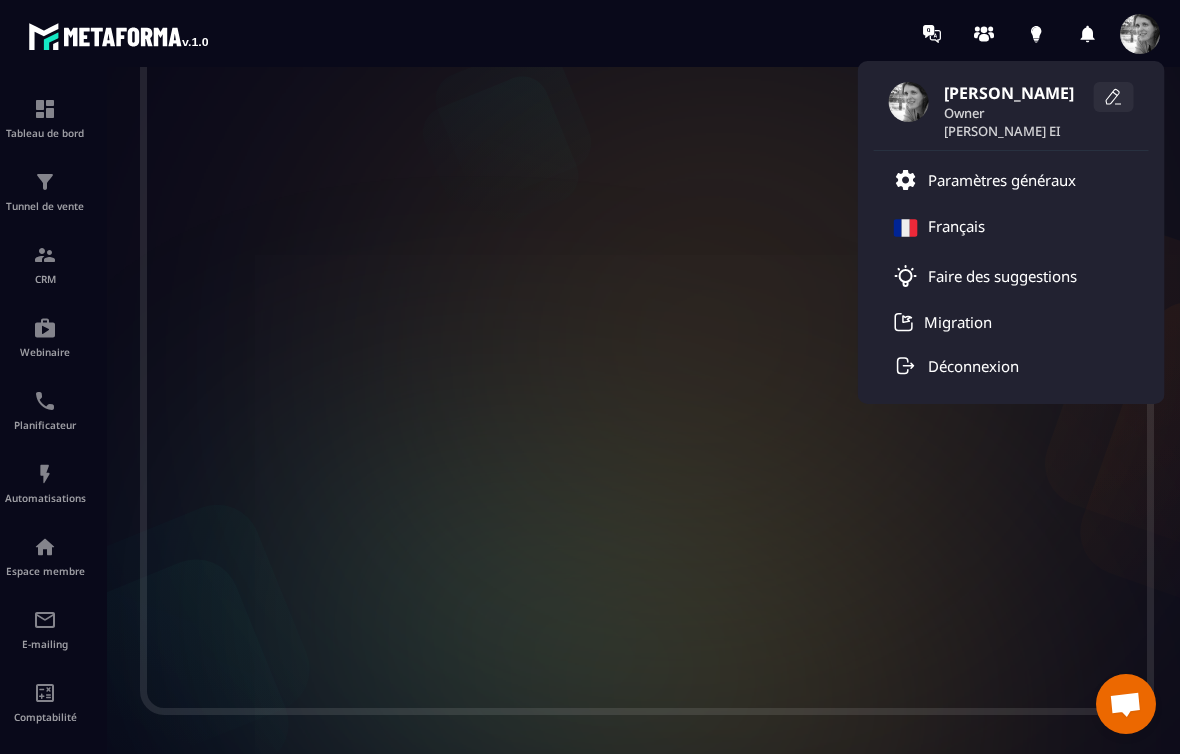 click 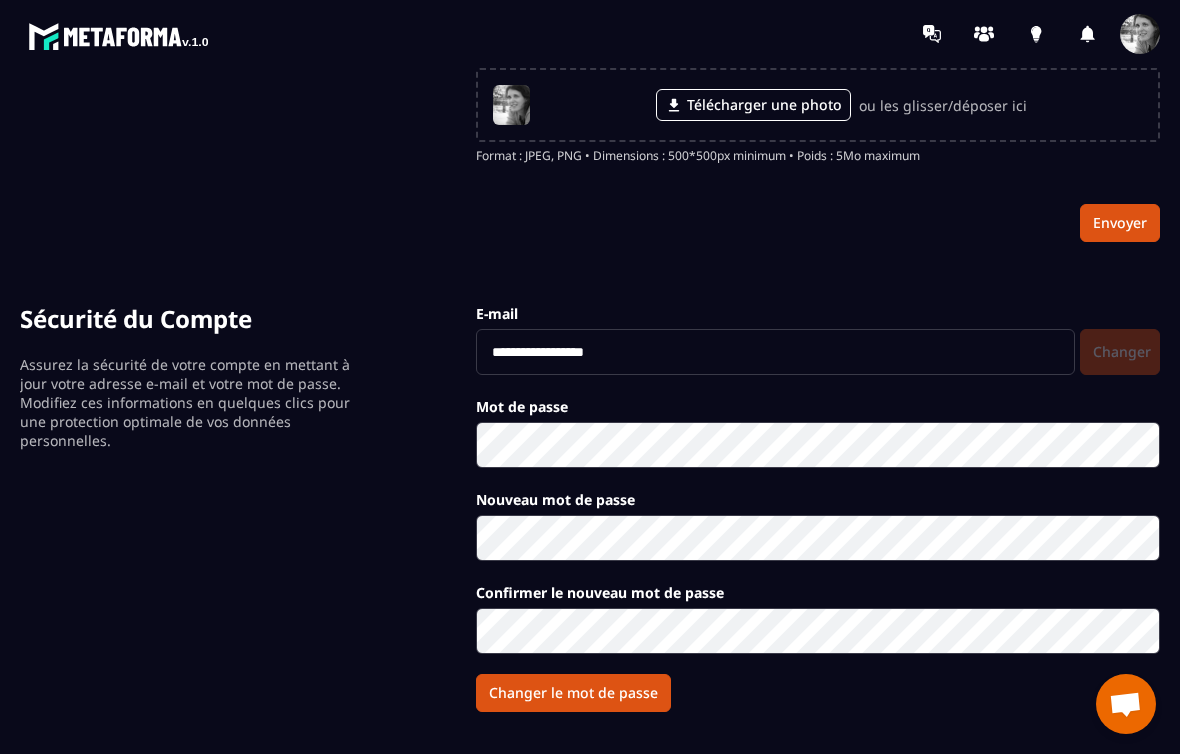 scroll, scrollTop: 0, scrollLeft: 0, axis: both 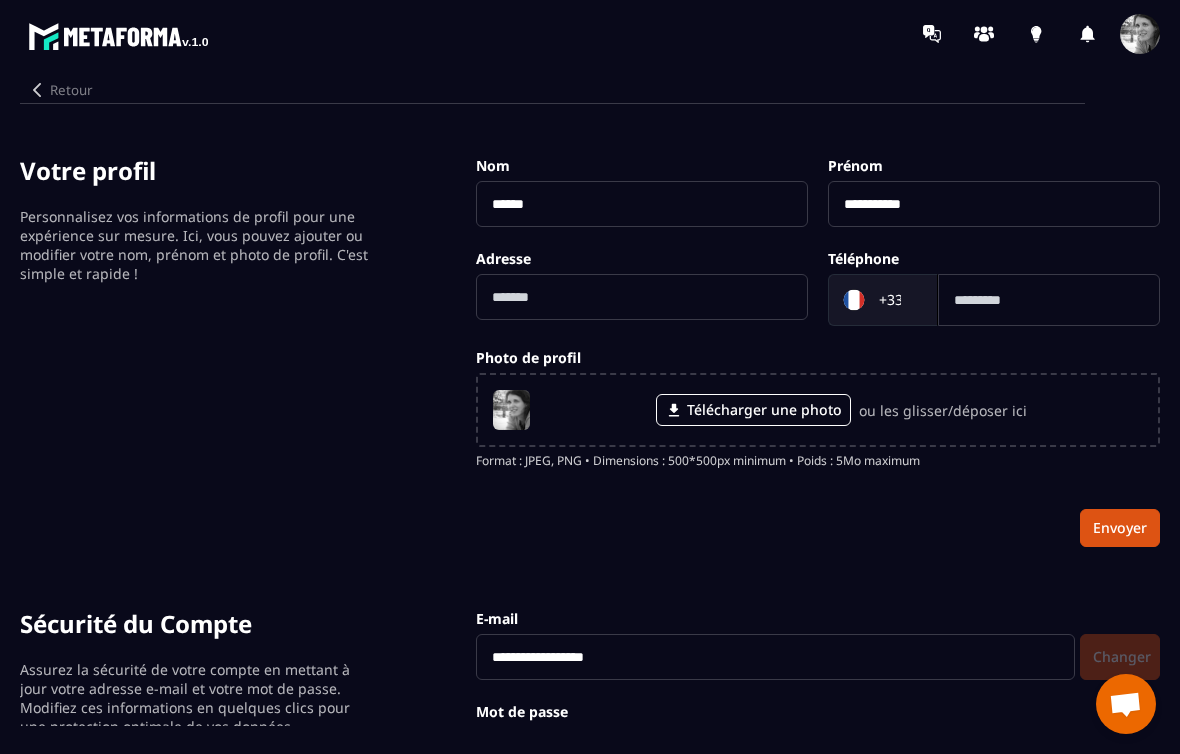 click on "Retour" at bounding box center (60, 90) 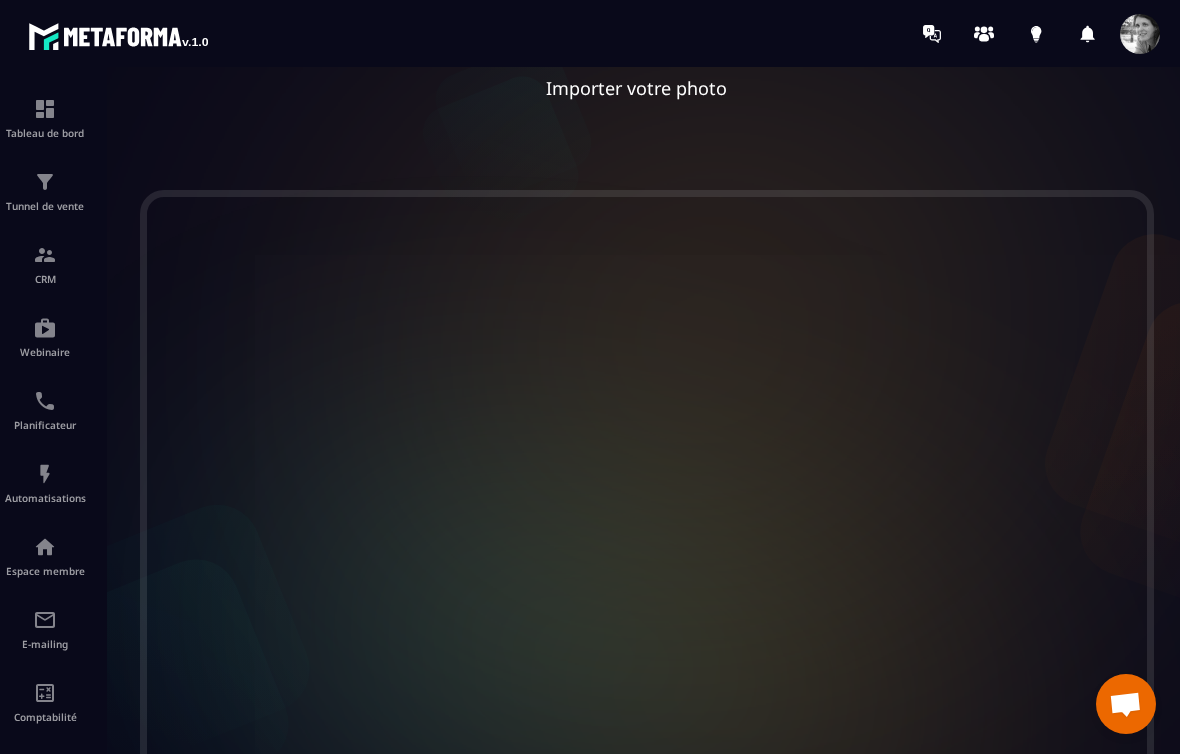 scroll, scrollTop: 273, scrollLeft: 0, axis: vertical 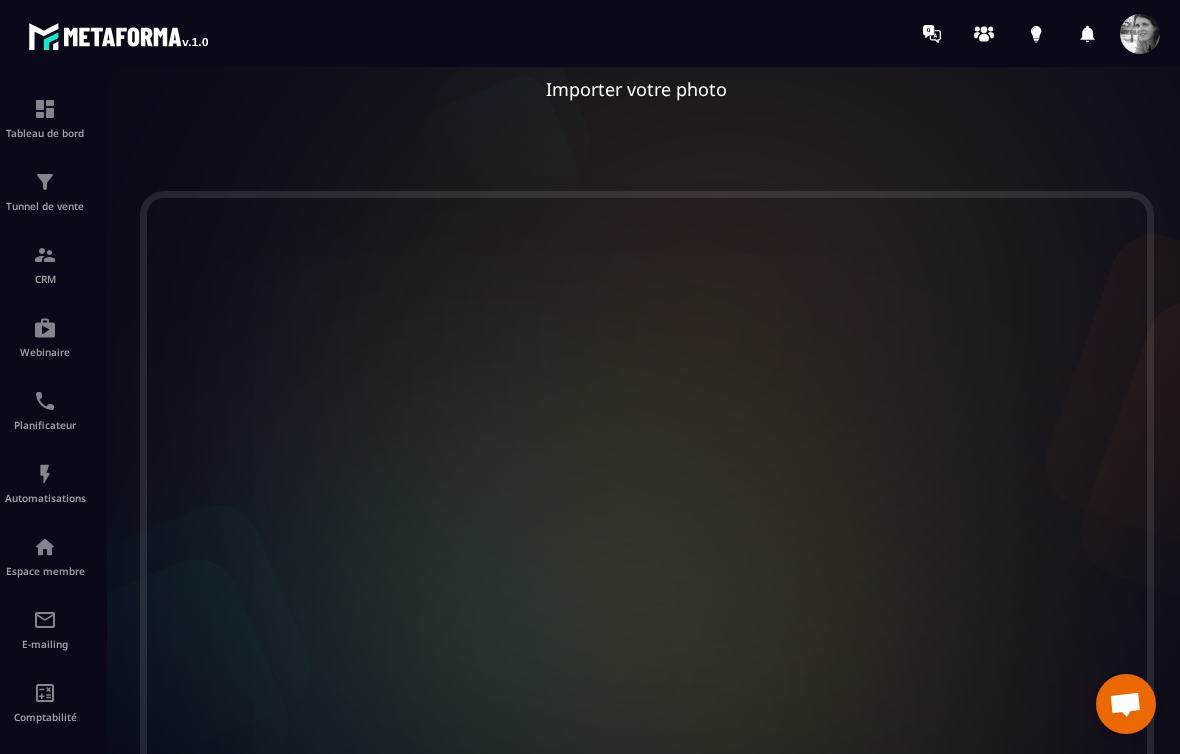 click on "2/20 Étapes d'intégration Étape précédente Étape suivante Photo de profil Cliquez sur votre photo de profil Petit crayon à côté de la photo Importer votre photo" at bounding box center [647, 410] 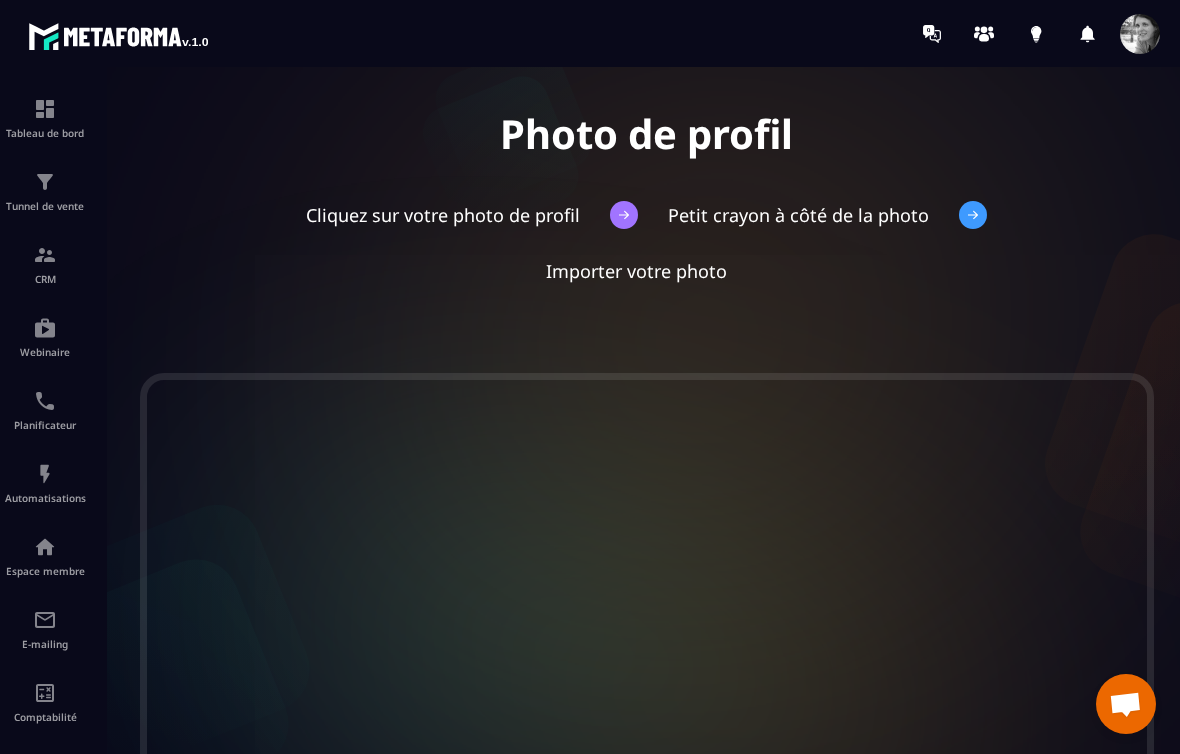 scroll, scrollTop: 0, scrollLeft: 0, axis: both 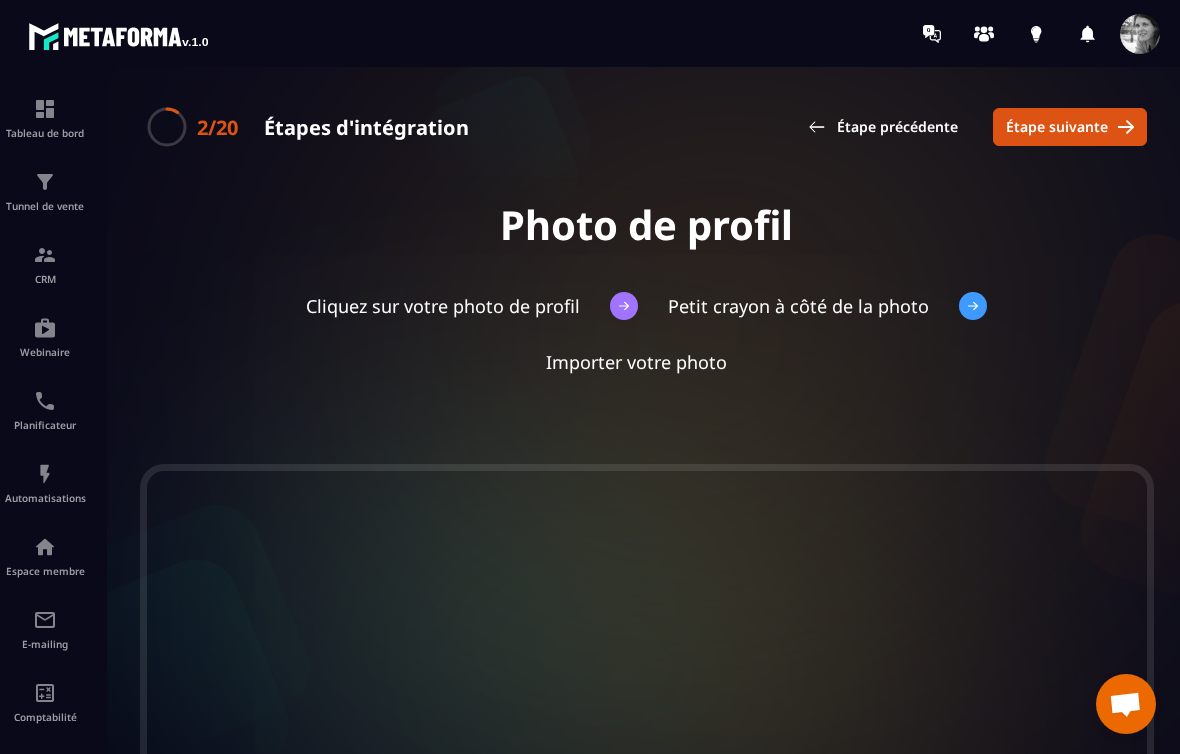 click at bounding box center (1140, 34) 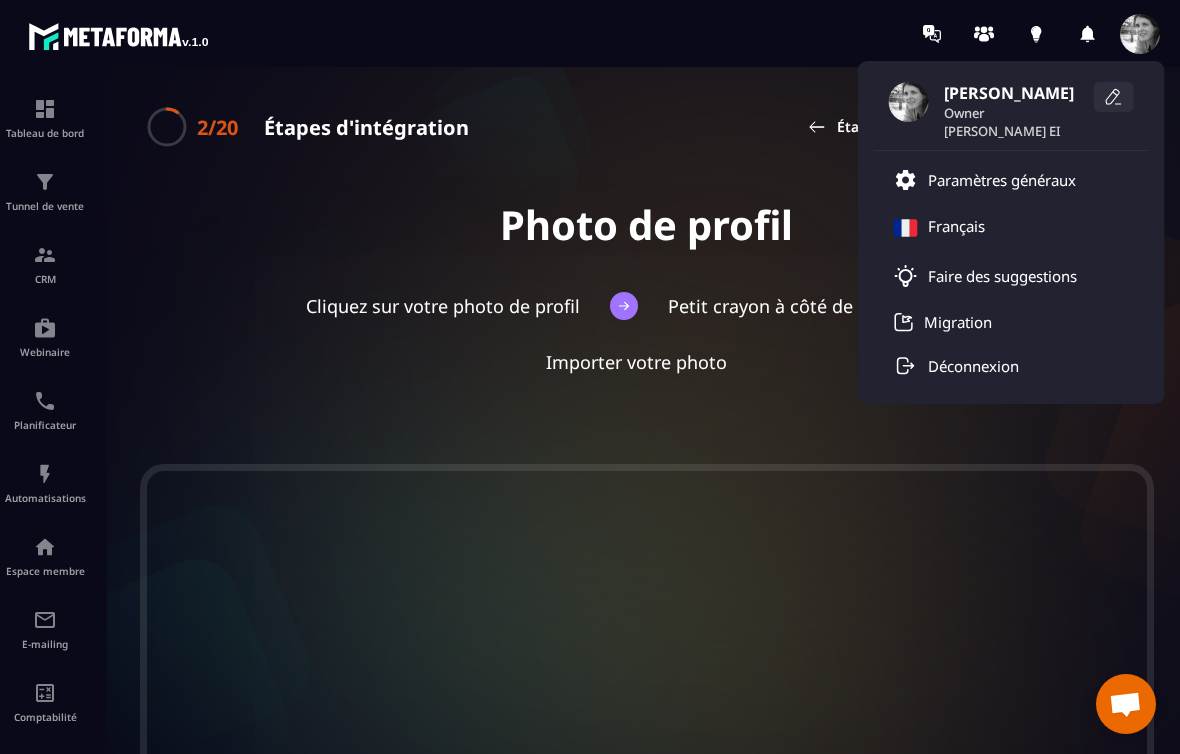 click 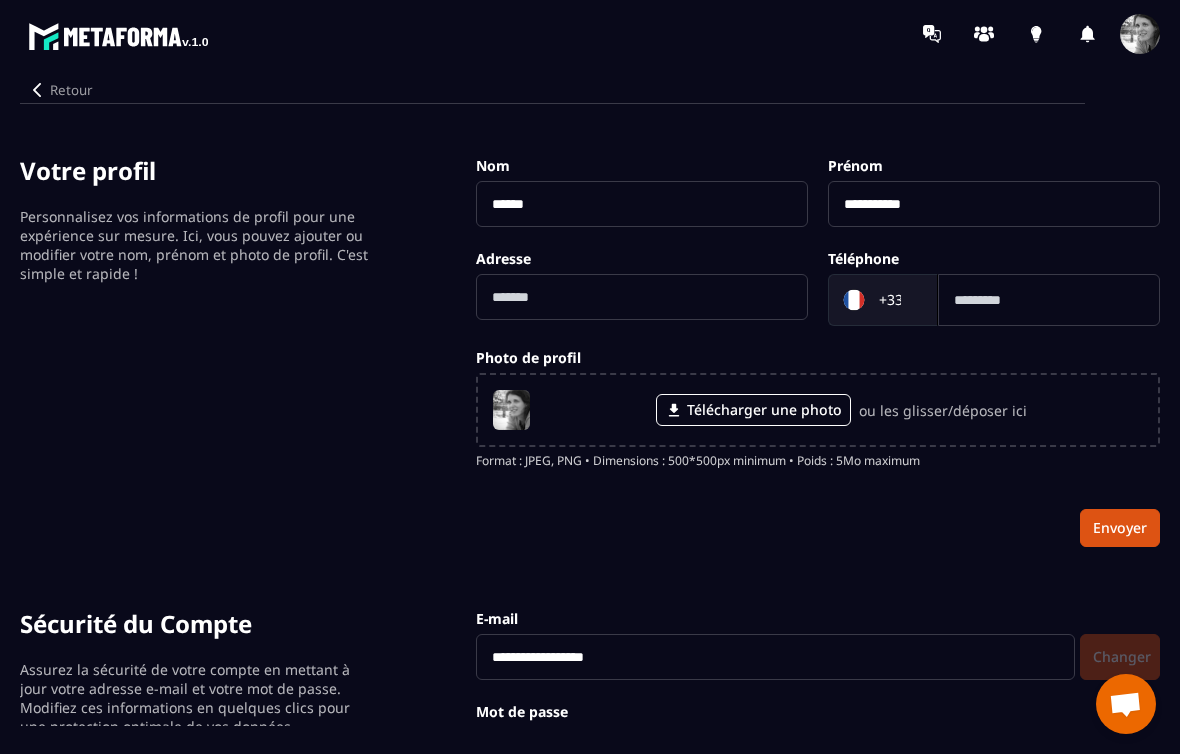 click at bounding box center [642, 297] 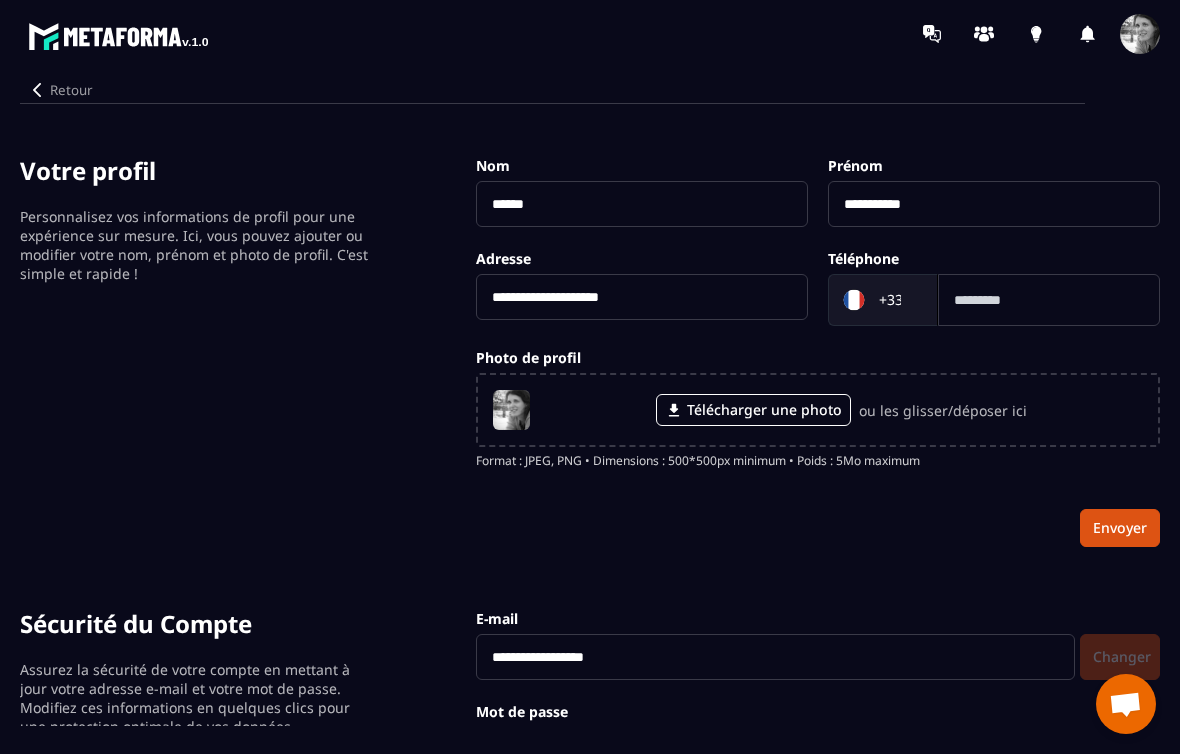 click at bounding box center [1049, 300] 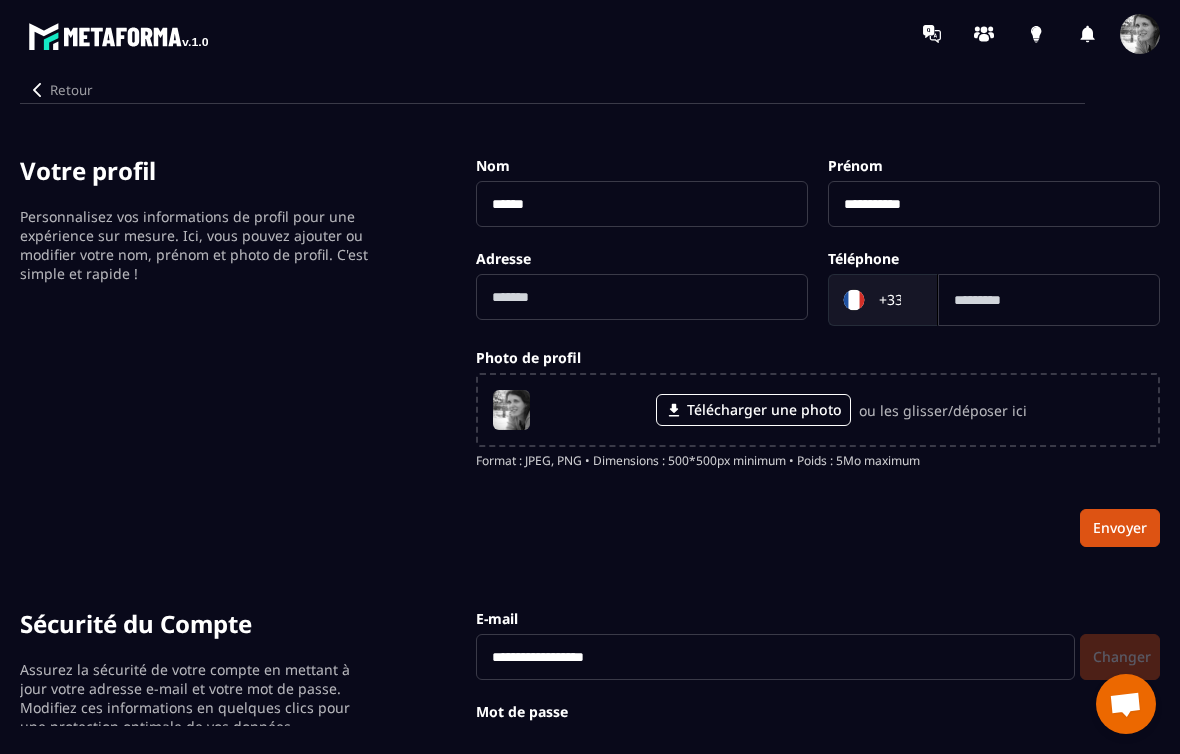 type 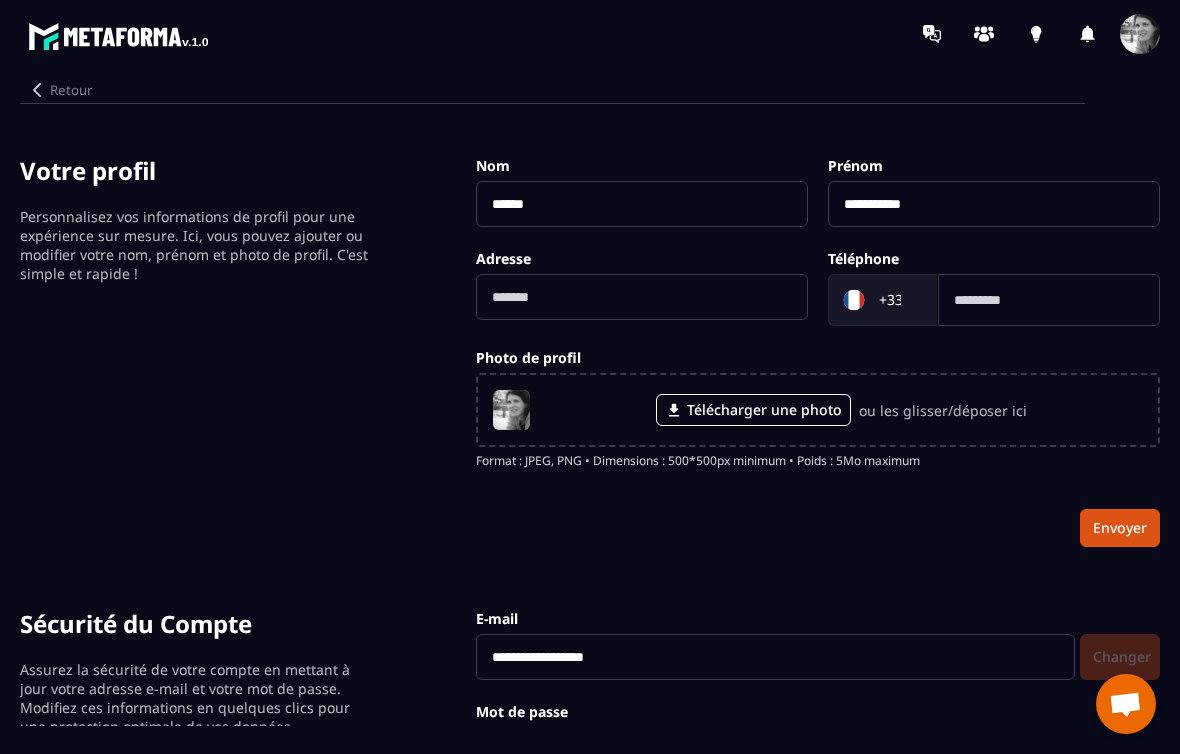 click 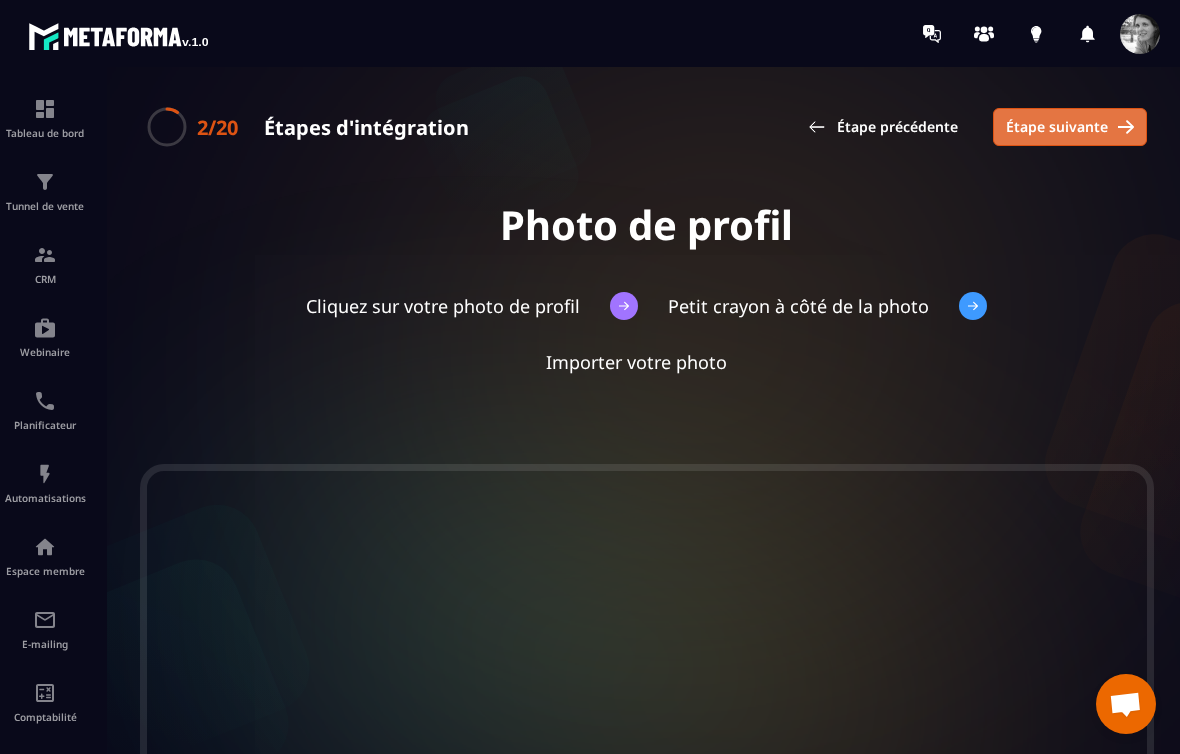 click on "Étape suivante" at bounding box center (1057, 127) 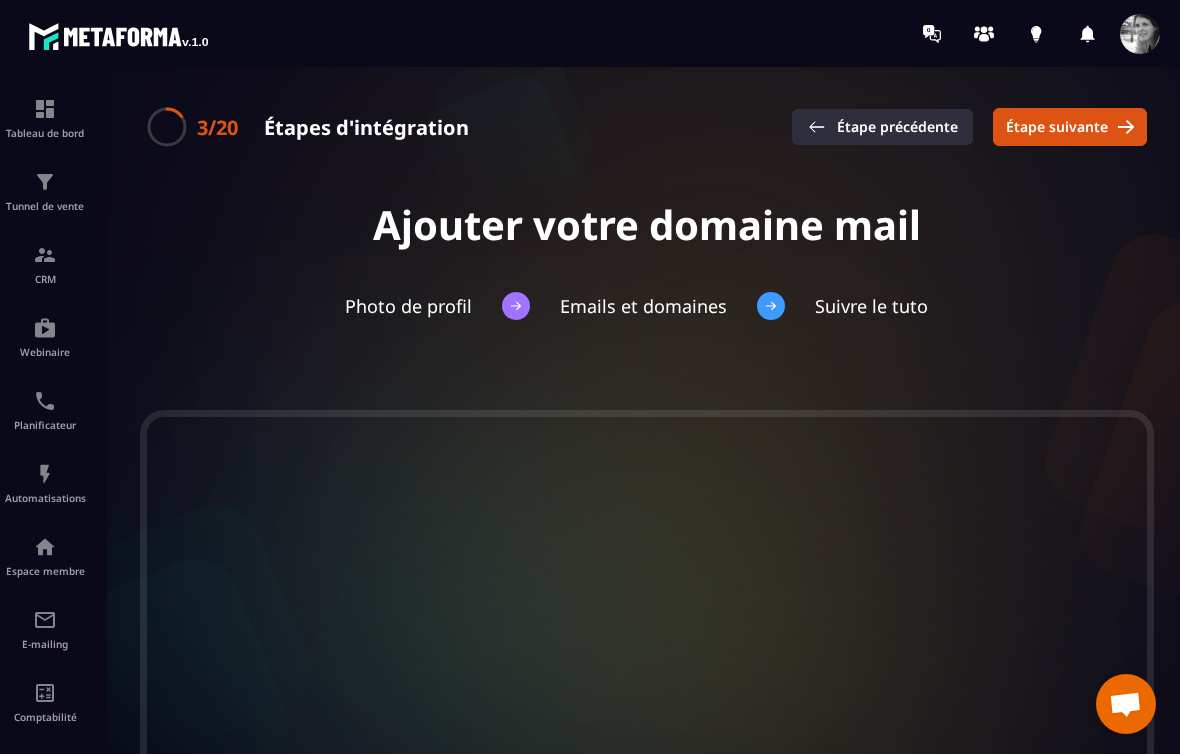 click on "Étape précédente" at bounding box center [897, 127] 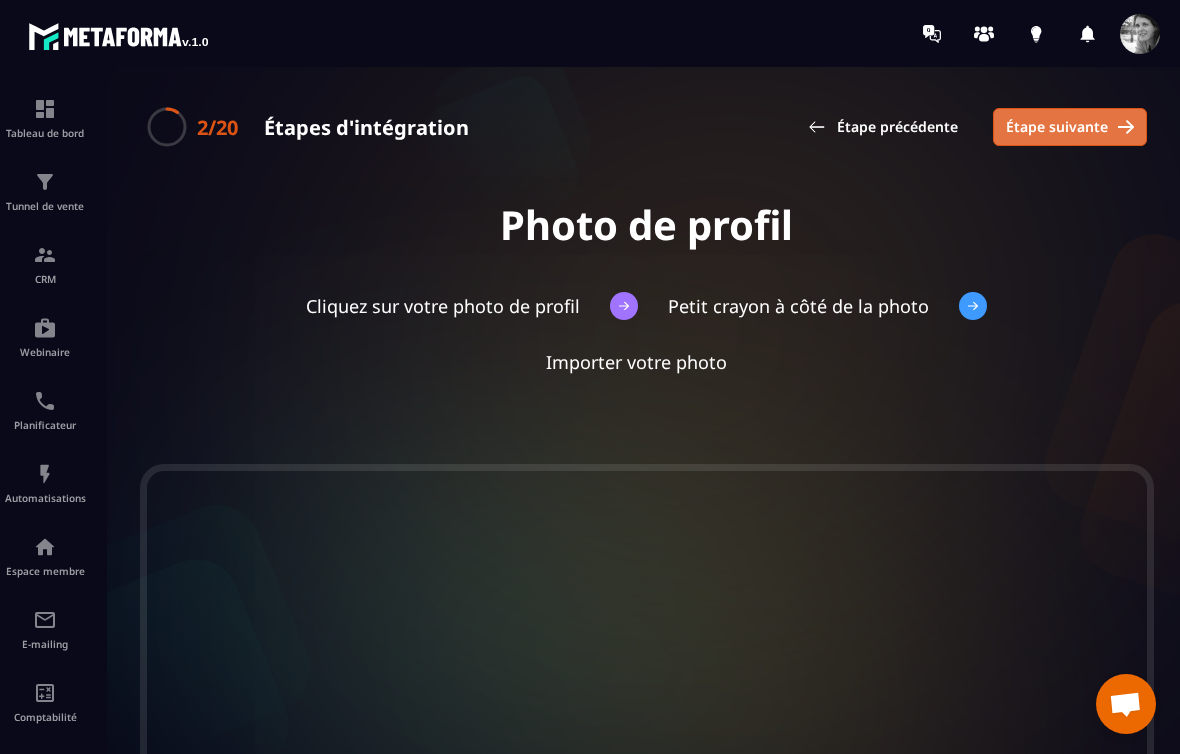 click on "Étape suivante" at bounding box center [1057, 127] 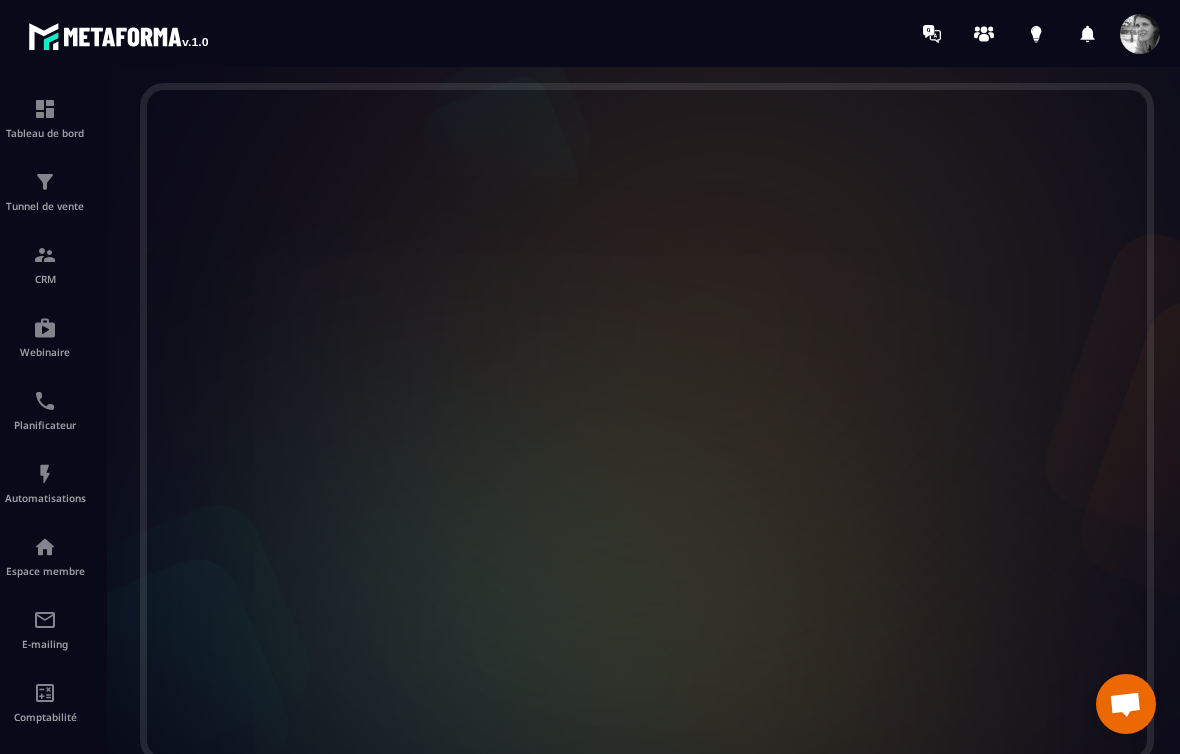 scroll, scrollTop: 345, scrollLeft: 0, axis: vertical 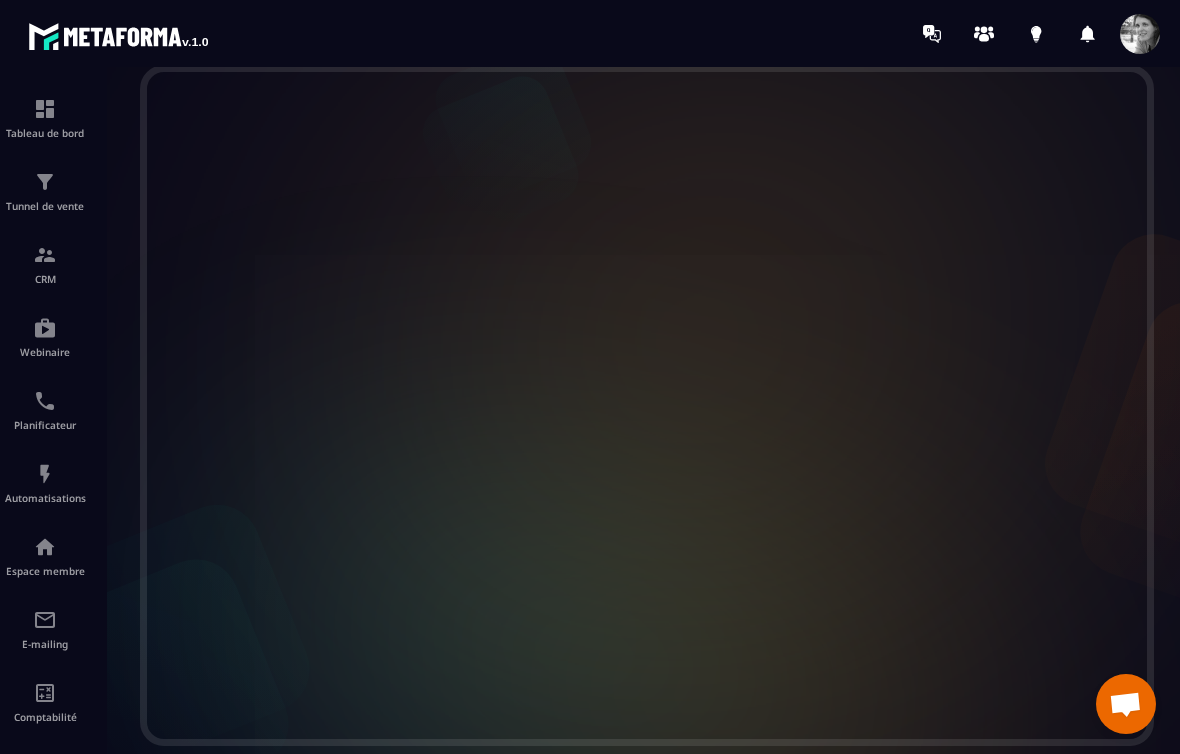 click at bounding box center (647, 405) 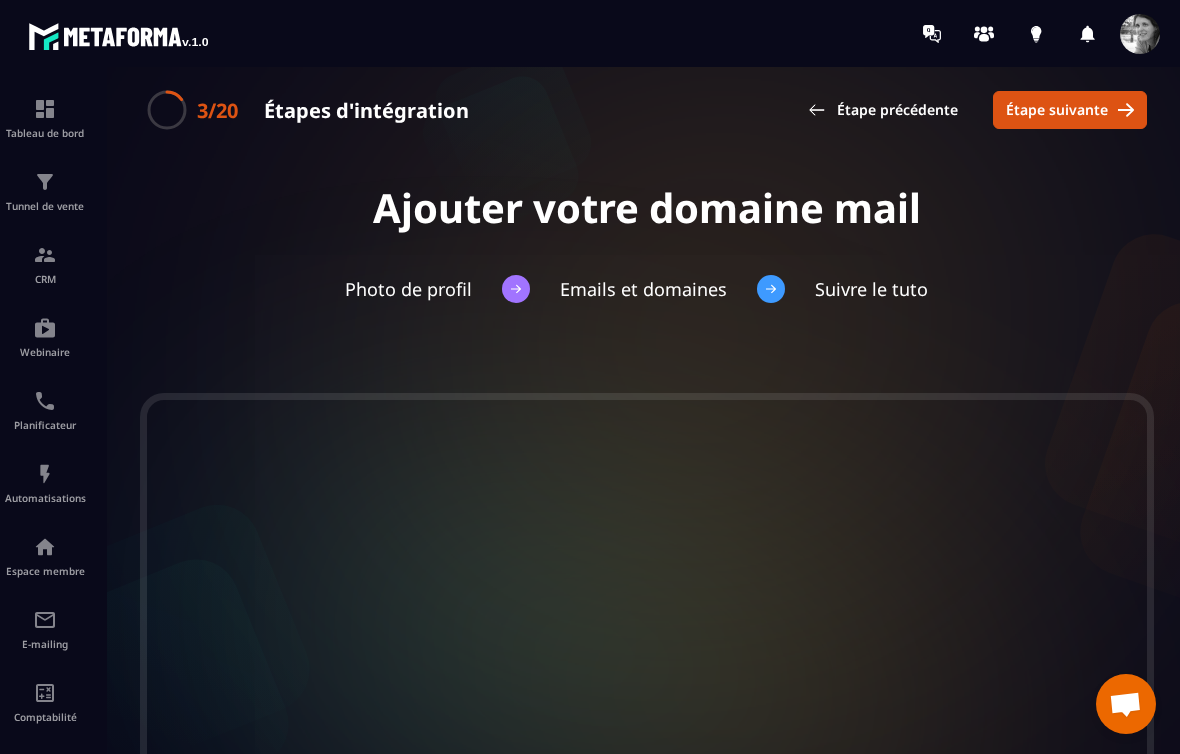 scroll, scrollTop: 0, scrollLeft: 0, axis: both 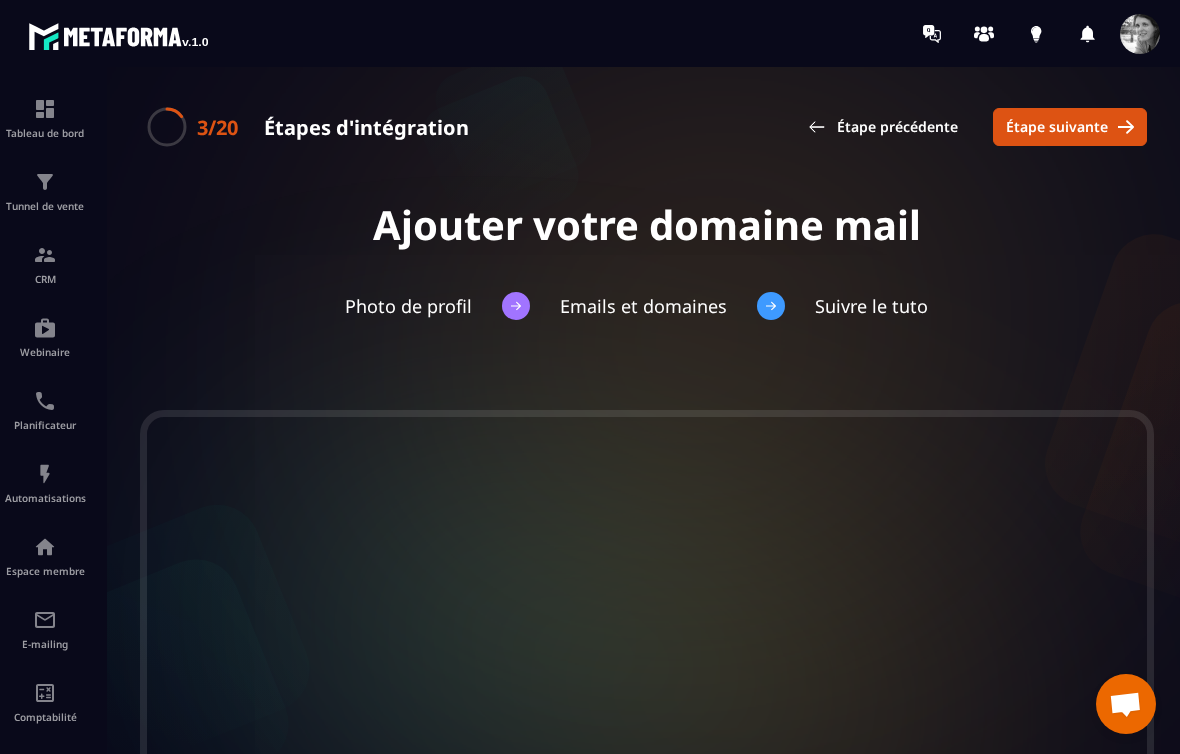 click on "Suivre le tuto" at bounding box center (871, 306) 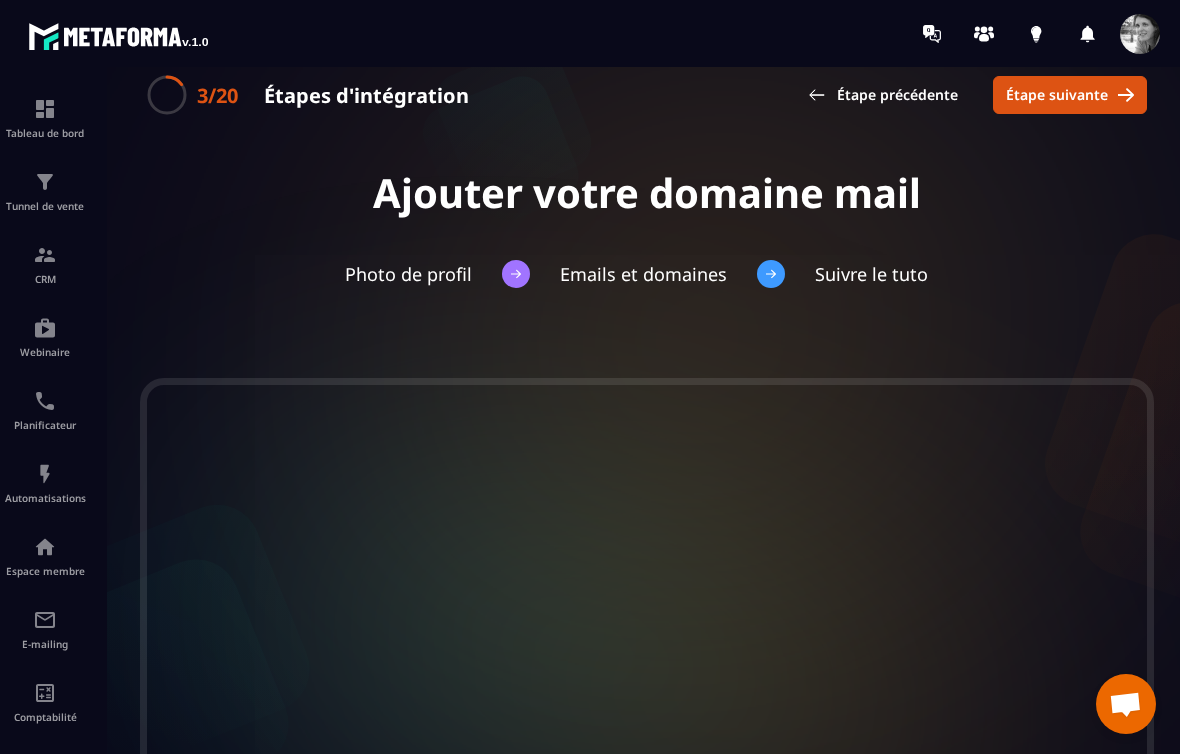 scroll, scrollTop: 0, scrollLeft: 0, axis: both 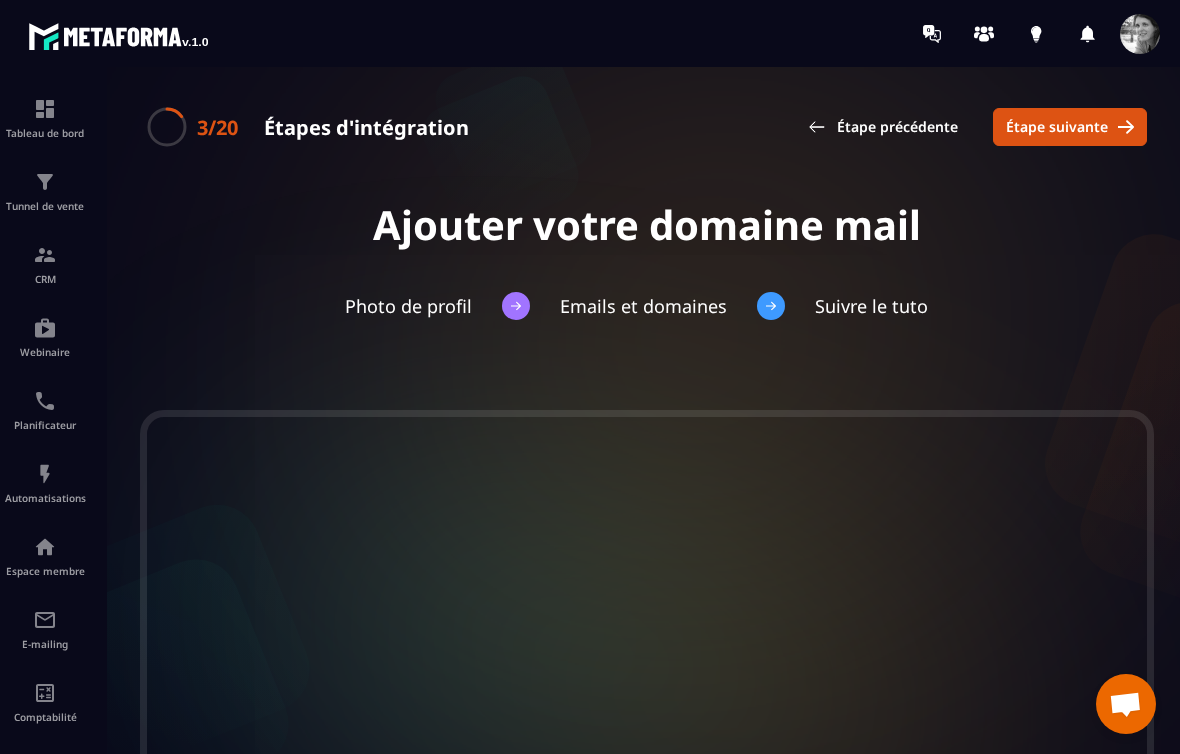 click at bounding box center (647, 420) 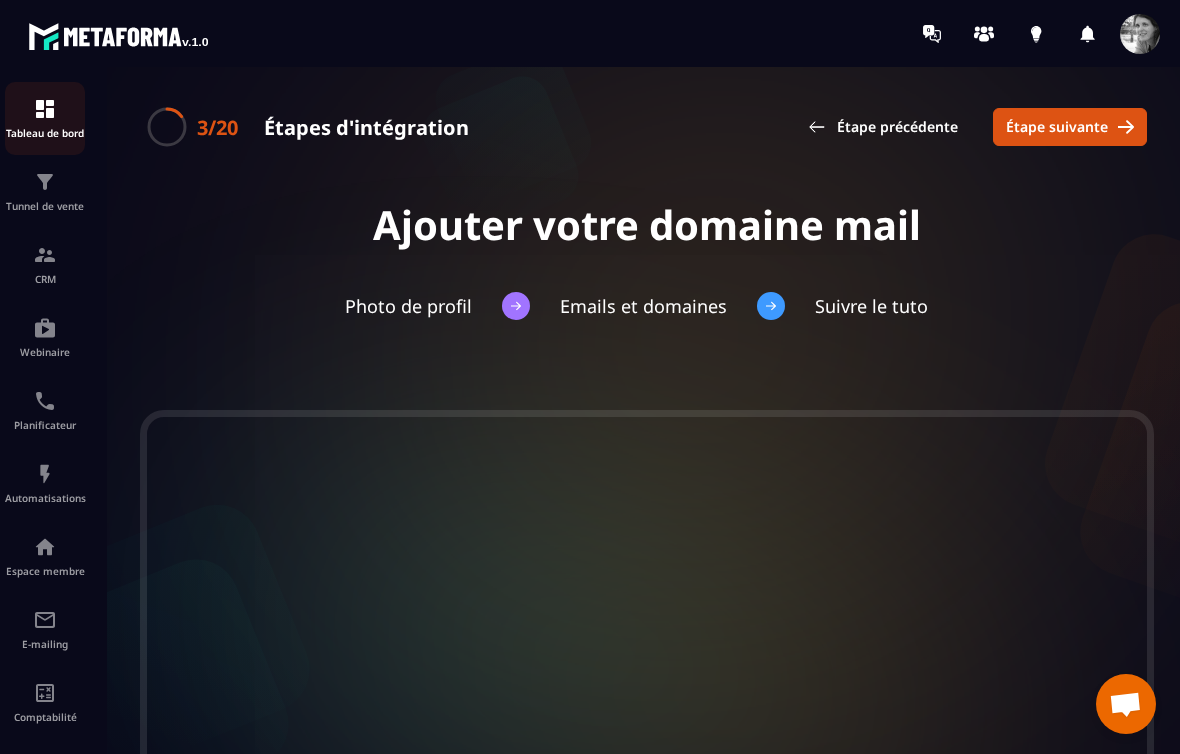 click at bounding box center [45, 109] 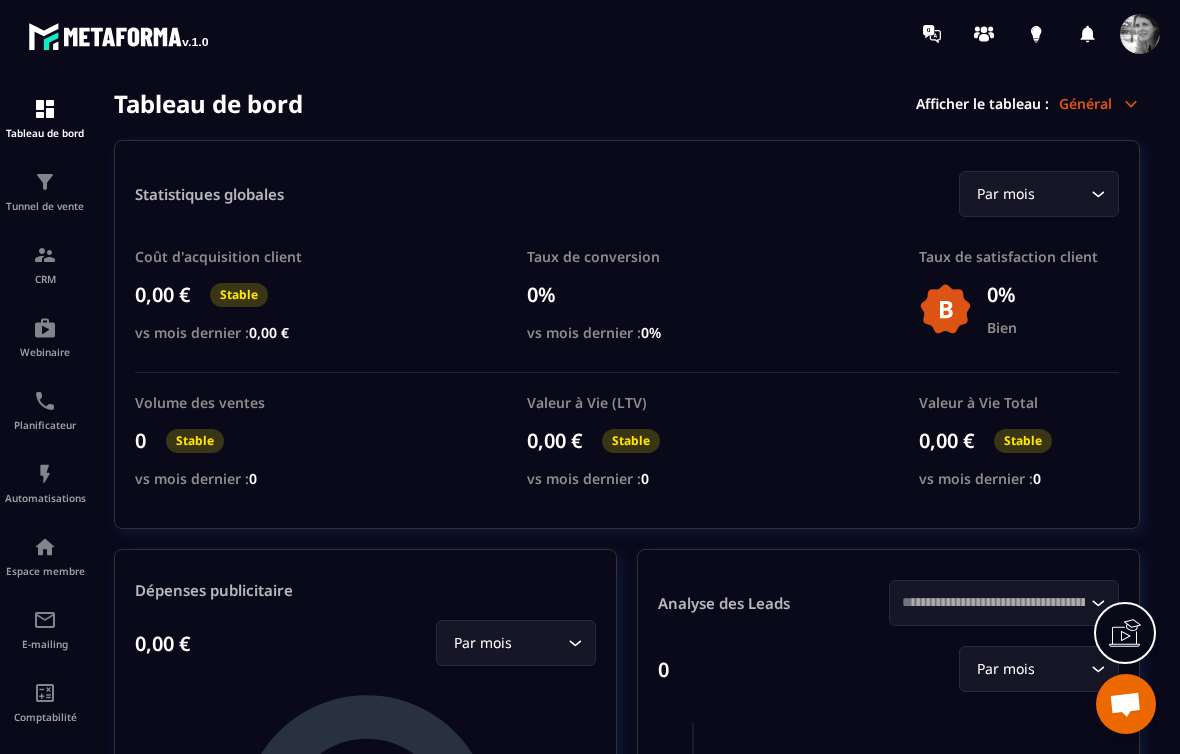 click at bounding box center [1140, 34] 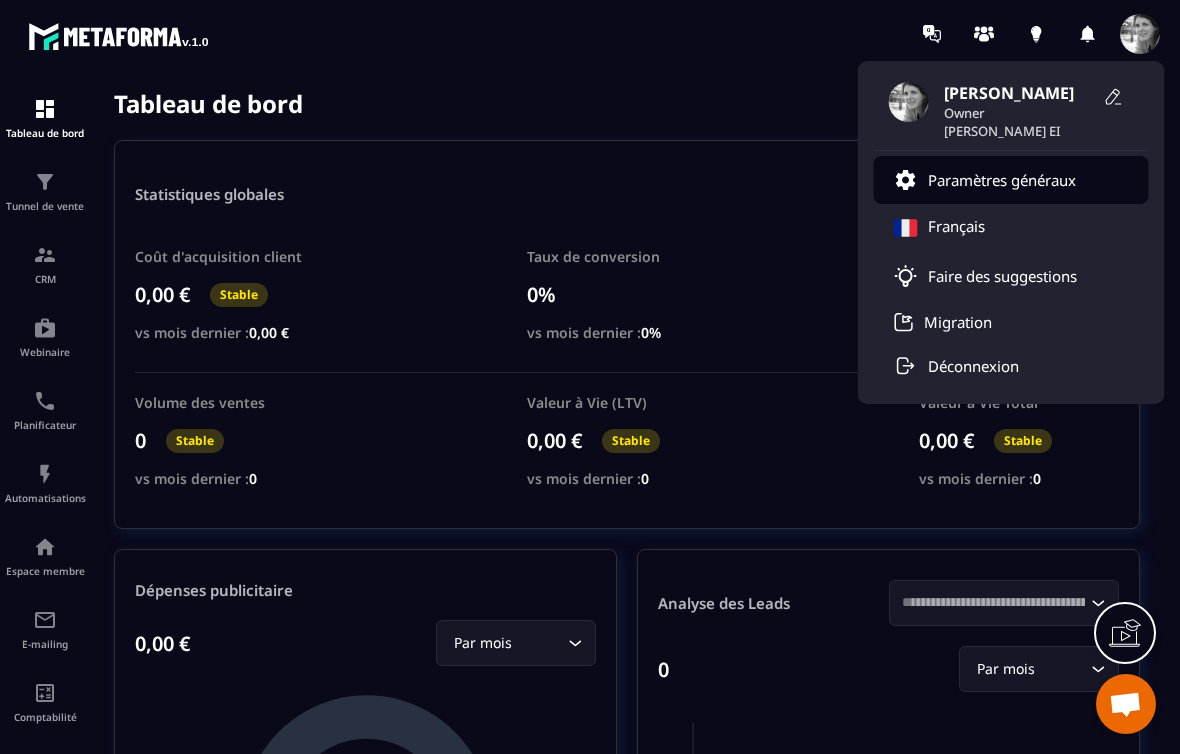 click on "Paramètres généraux" at bounding box center (1002, 180) 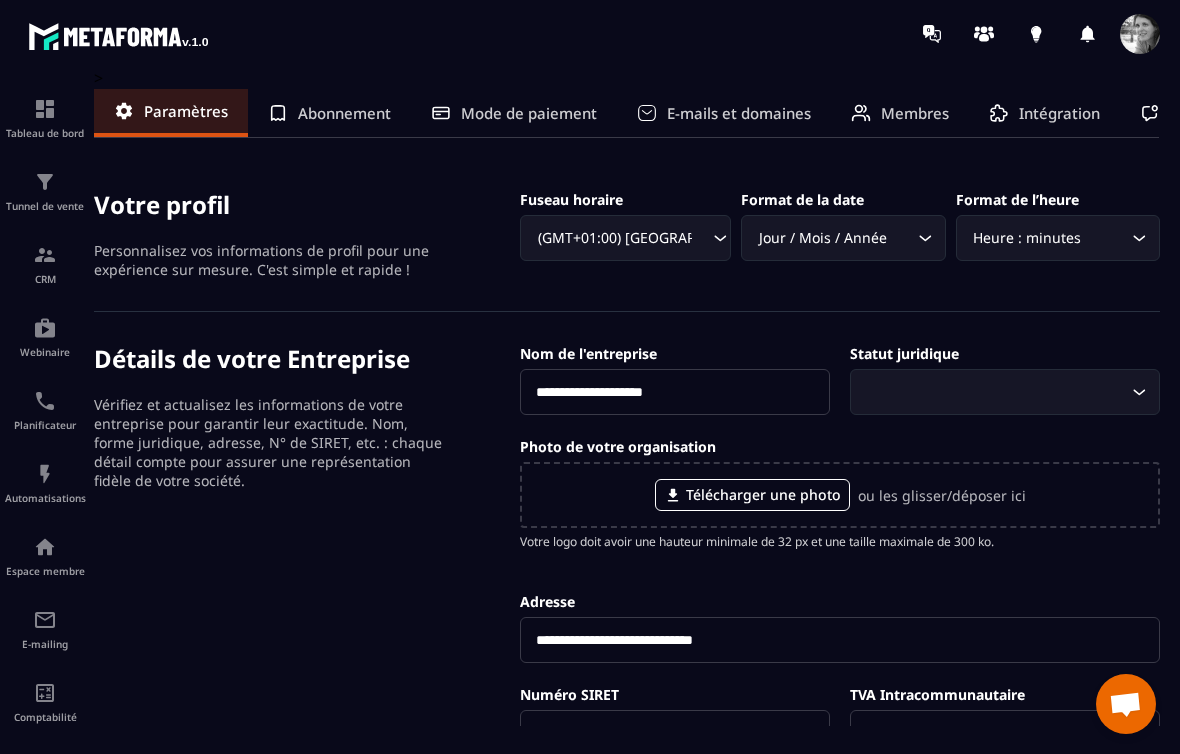 click on "E-mails et domaines" at bounding box center [739, 113] 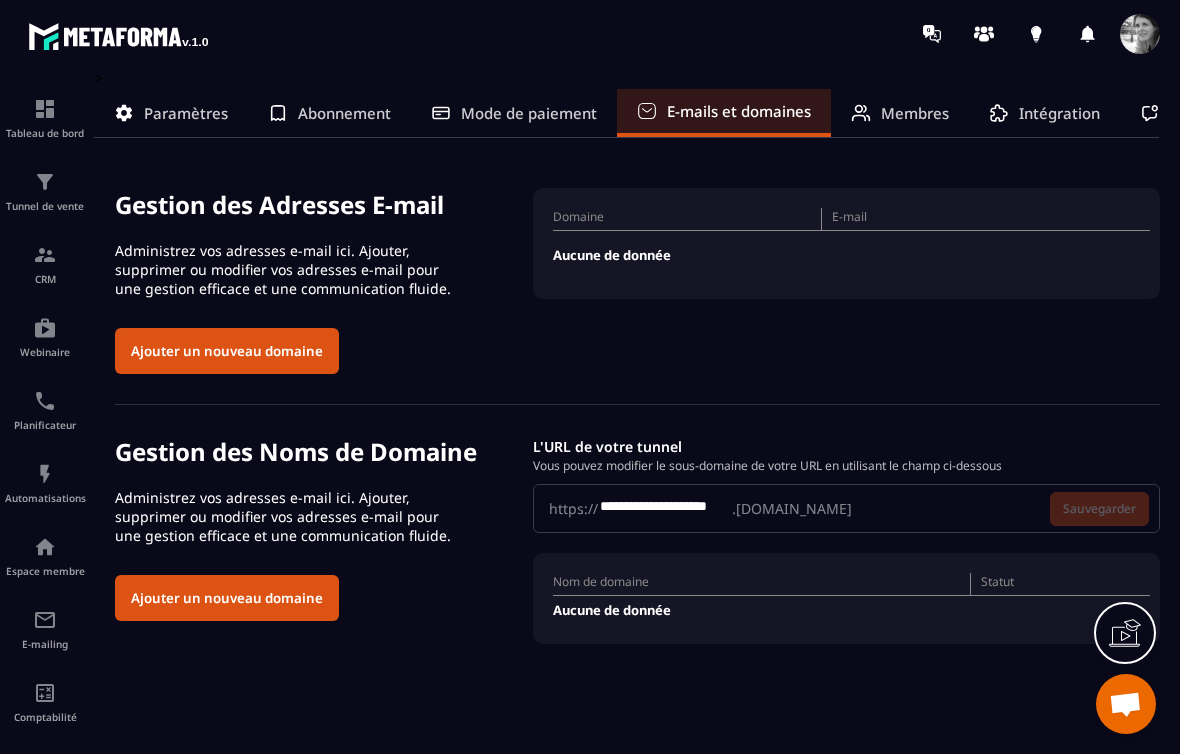 click 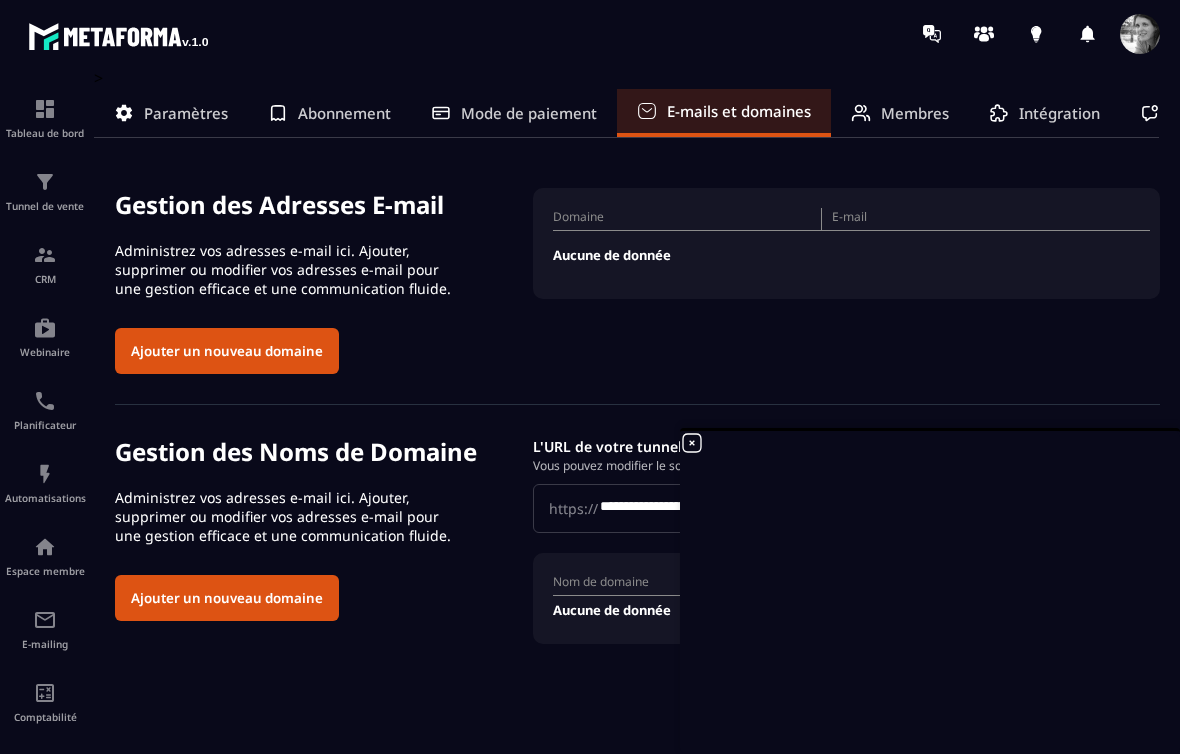 click on "Aucune de donnée" at bounding box center (851, 255) 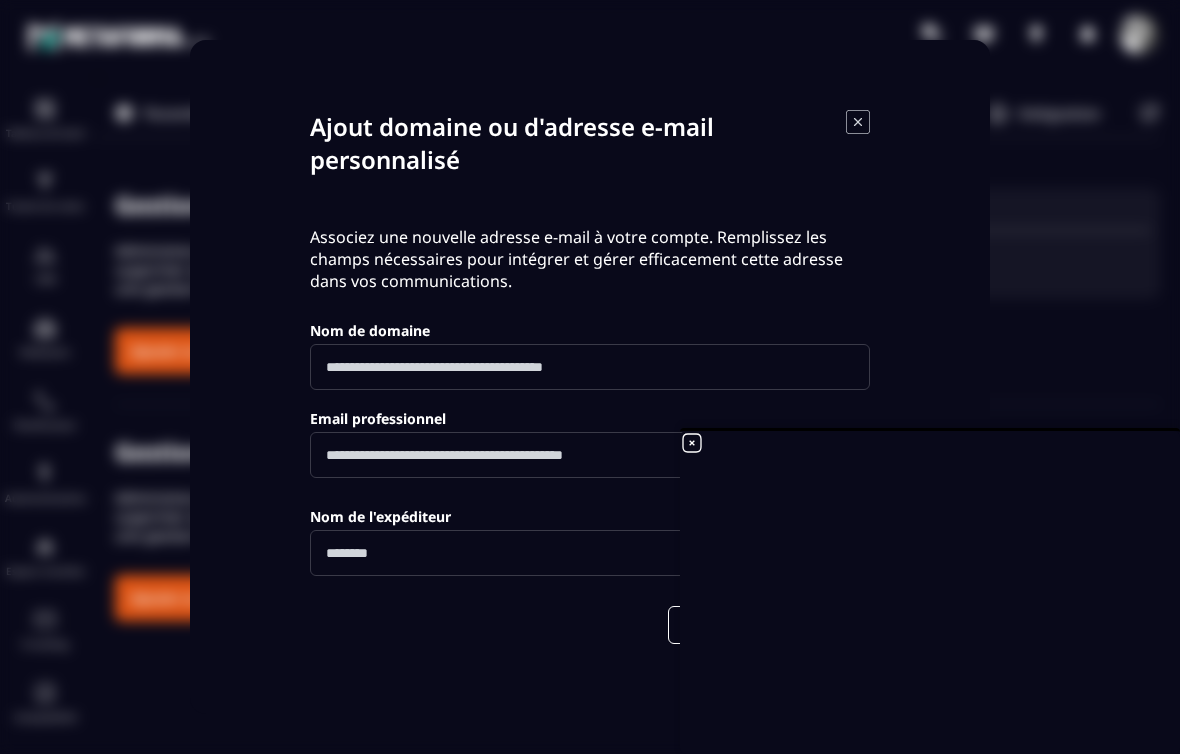 click at bounding box center [590, 367] 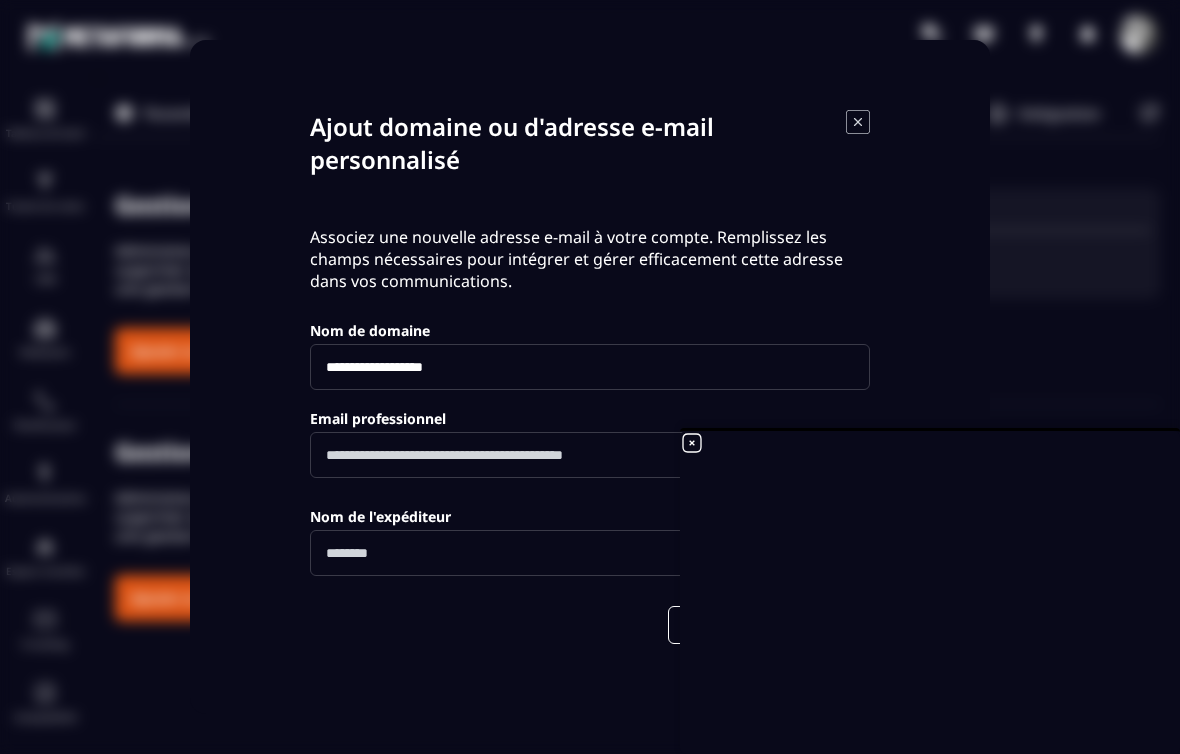type on "**********" 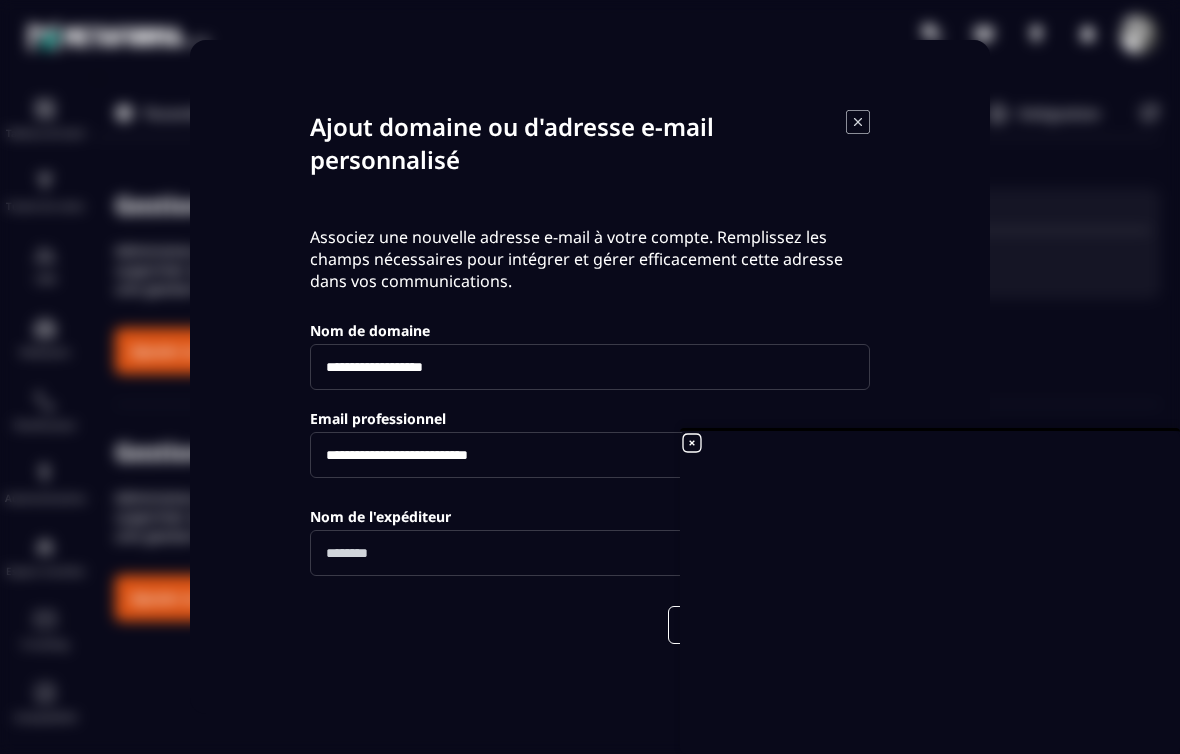 type on "**********" 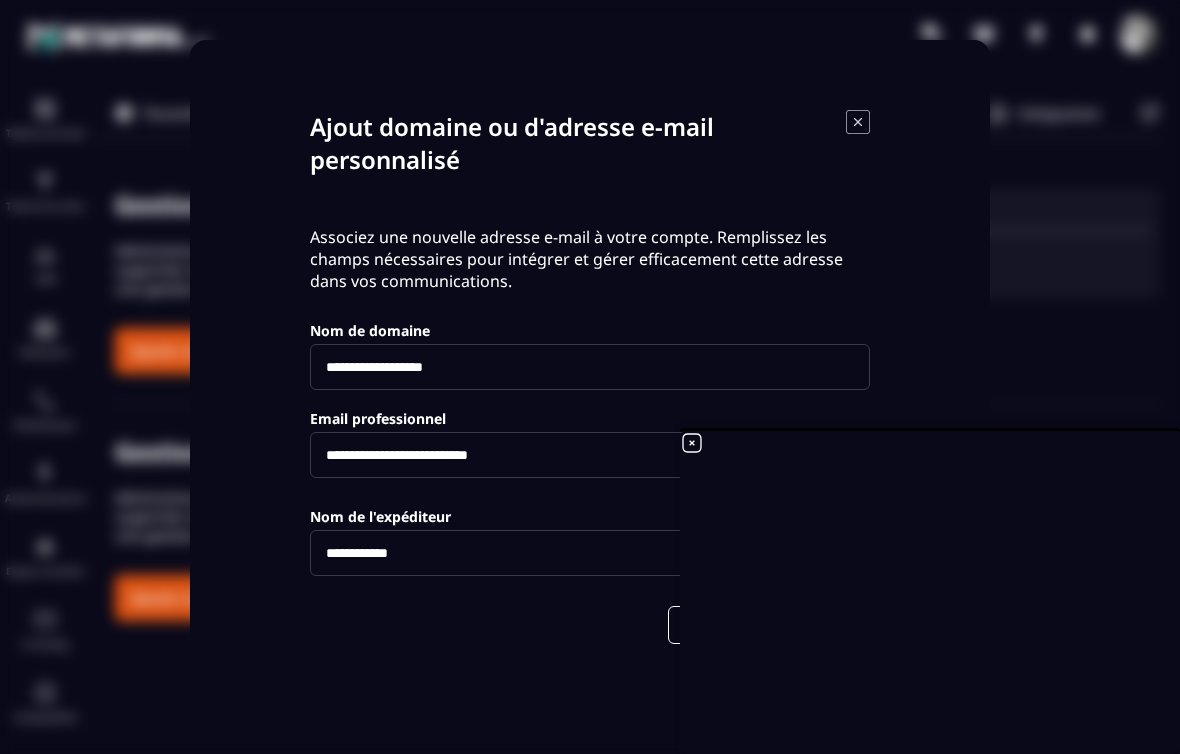 type on "**********" 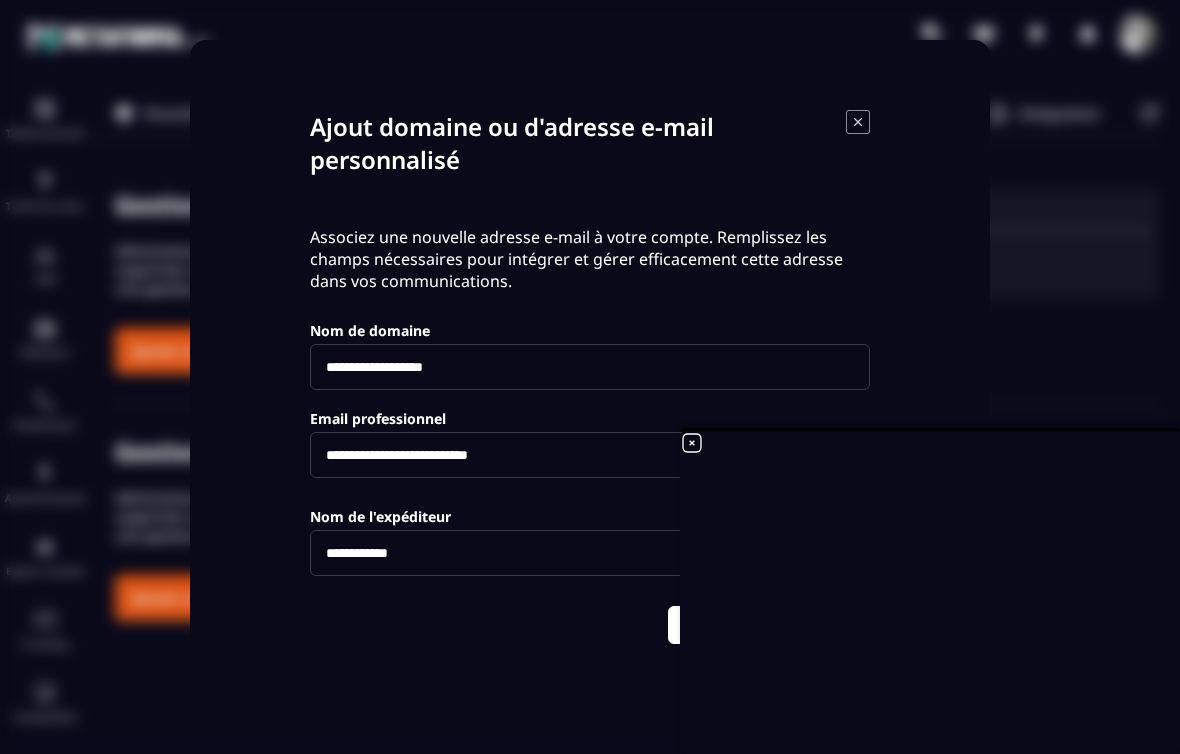 click on "Annuler" at bounding box center (724, 625) 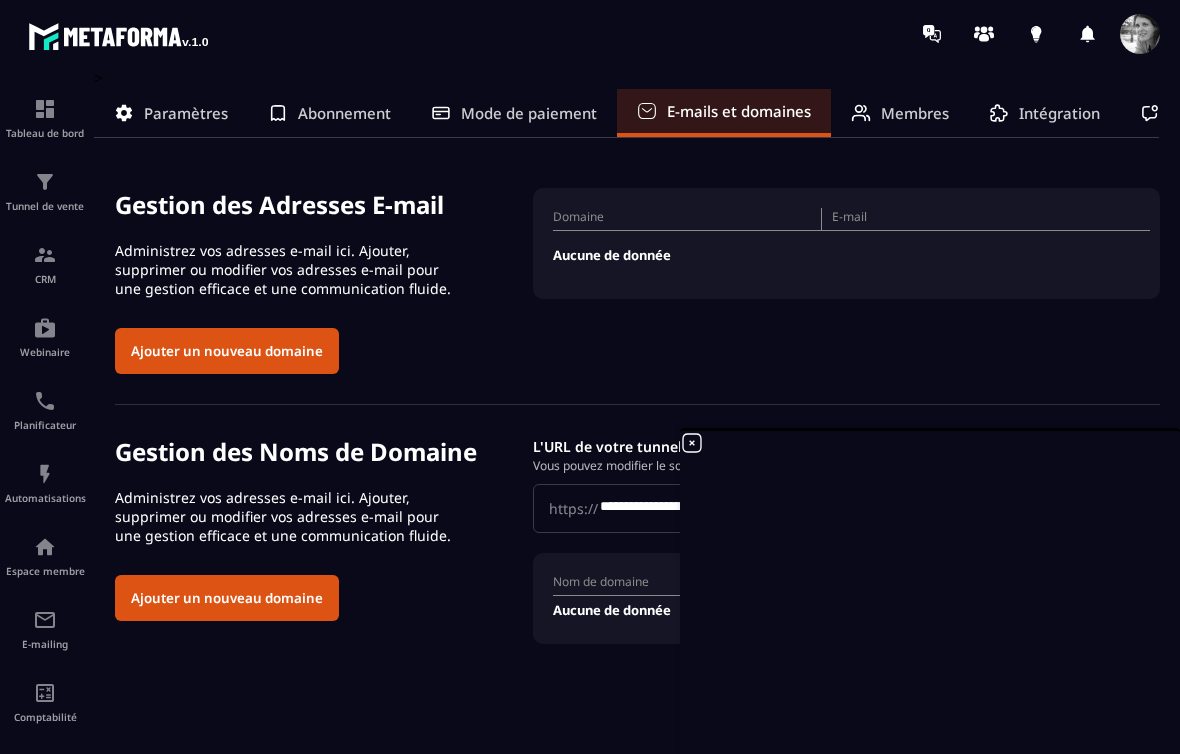 click 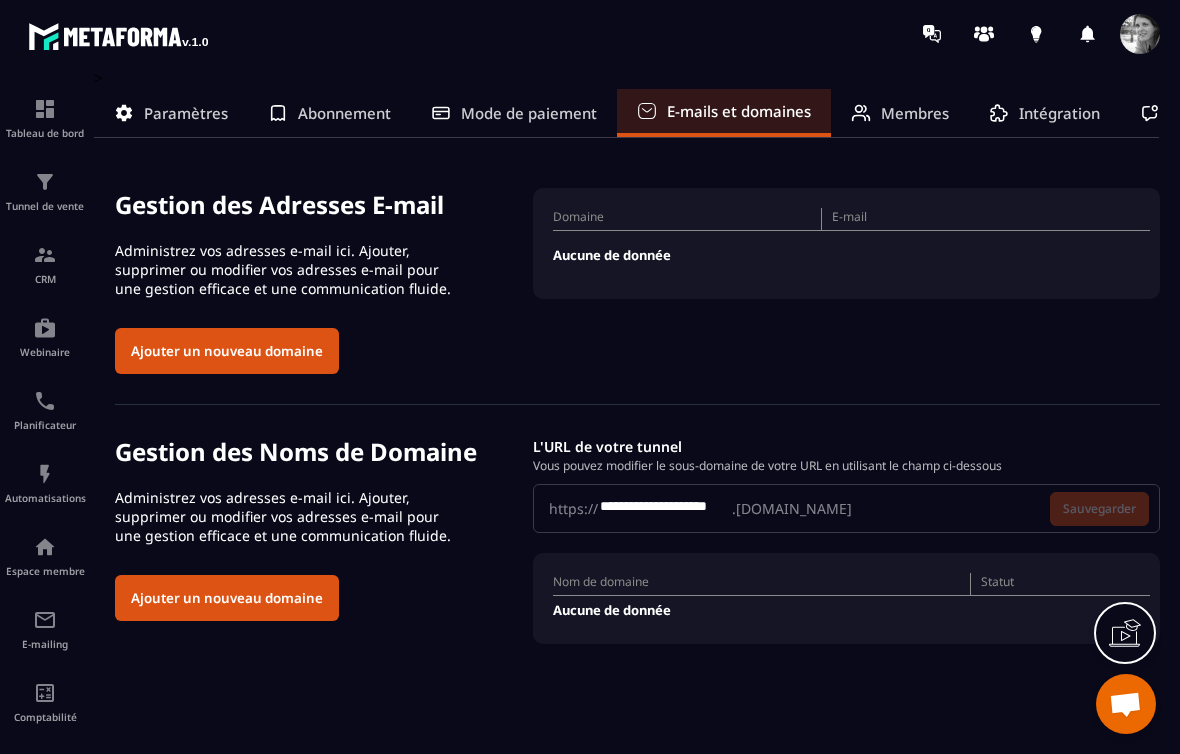click on "Administrez vos adresses e-mail ici. Ajouter, supprimer ou modifier vos adresses e-mail pour une gestion efficace et une communication fluide." at bounding box center [290, 516] 